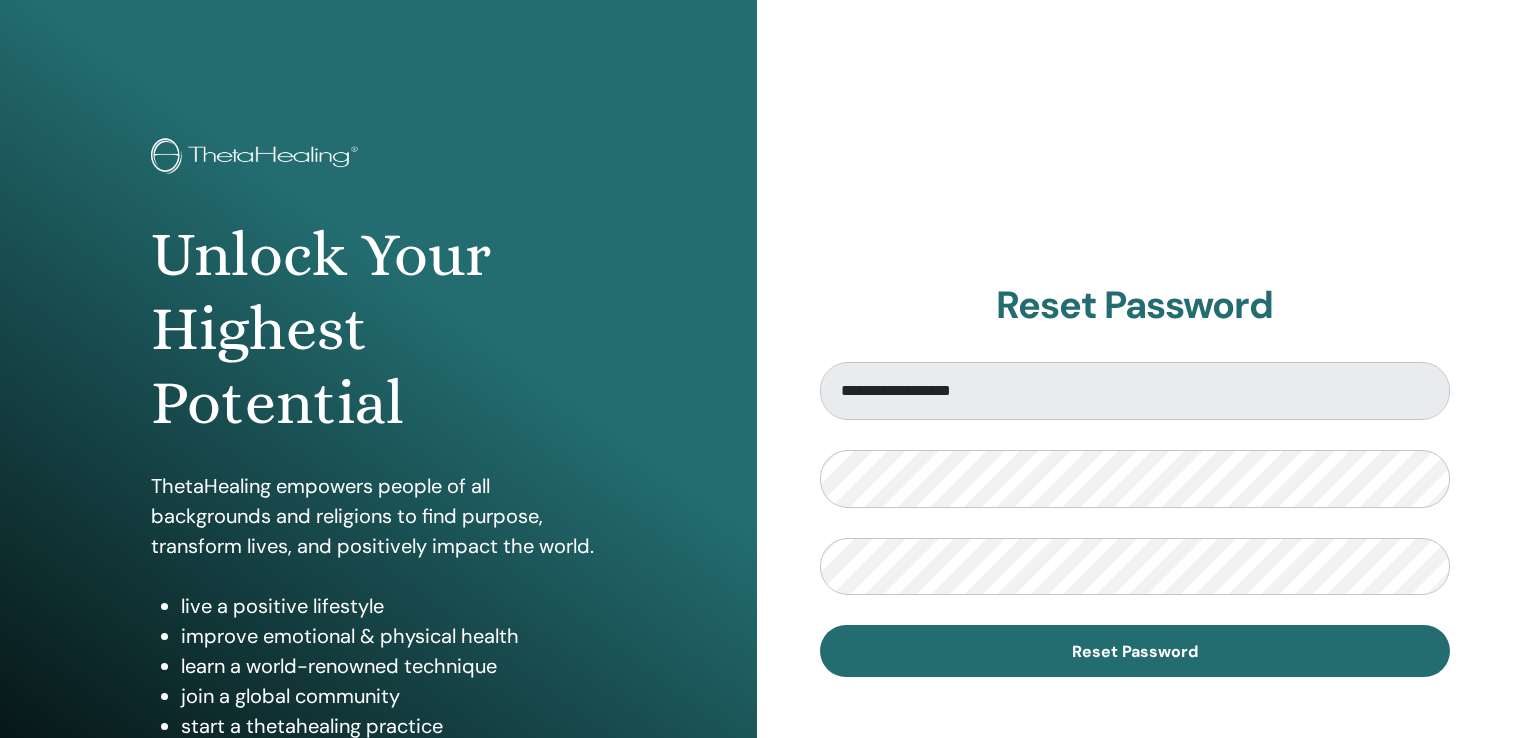 scroll, scrollTop: 0, scrollLeft: 0, axis: both 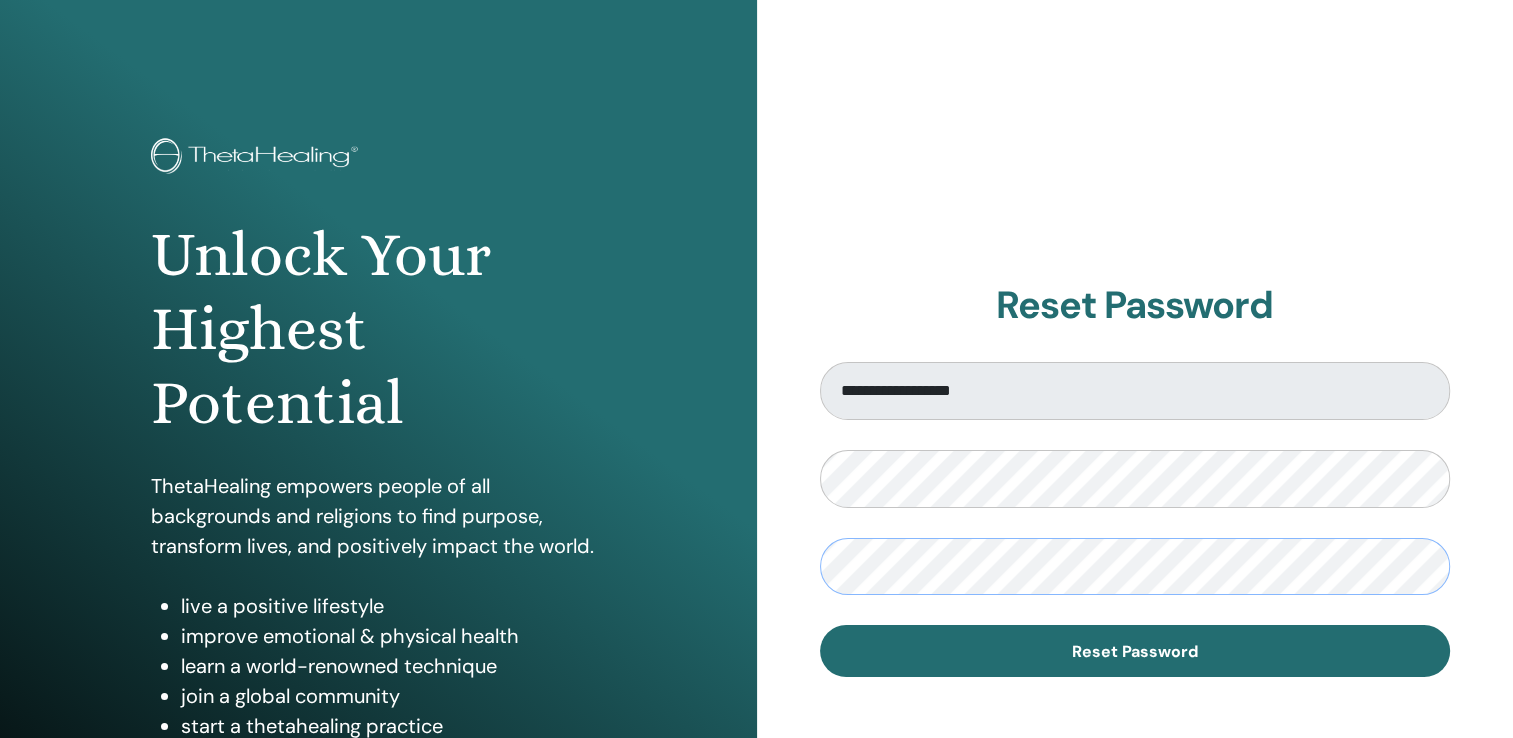 click on "Reset Password" at bounding box center (1135, 651) 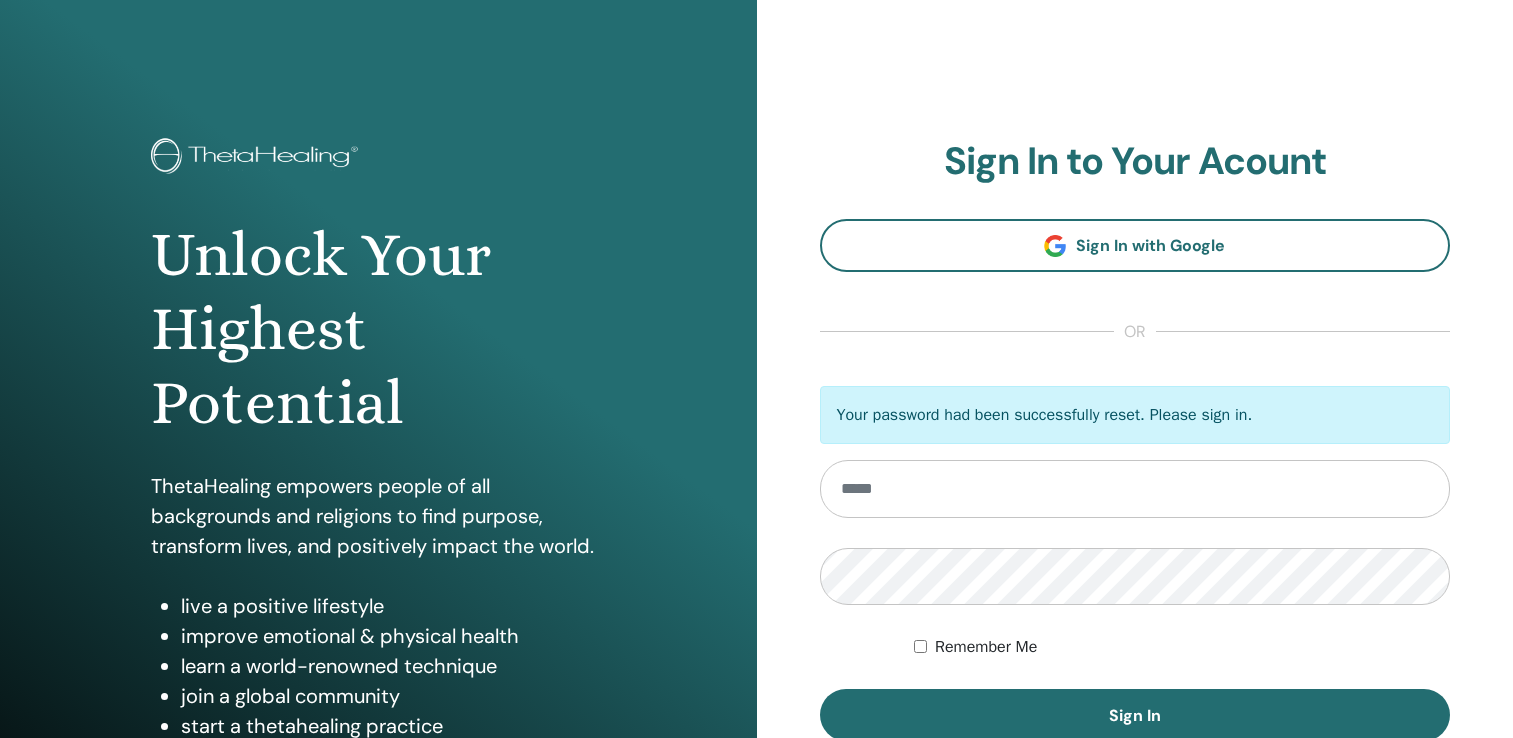 scroll, scrollTop: 0, scrollLeft: 0, axis: both 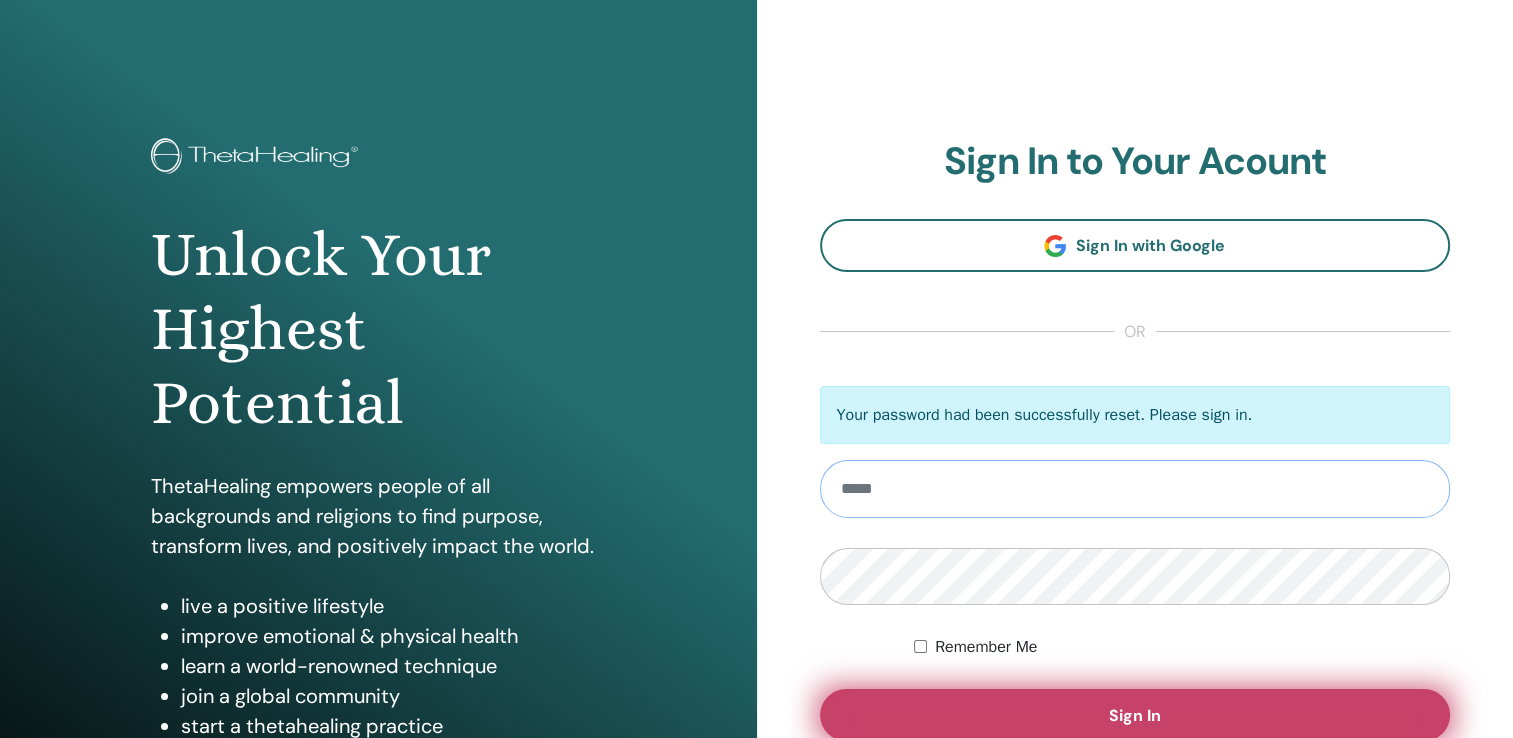 type on "**********" 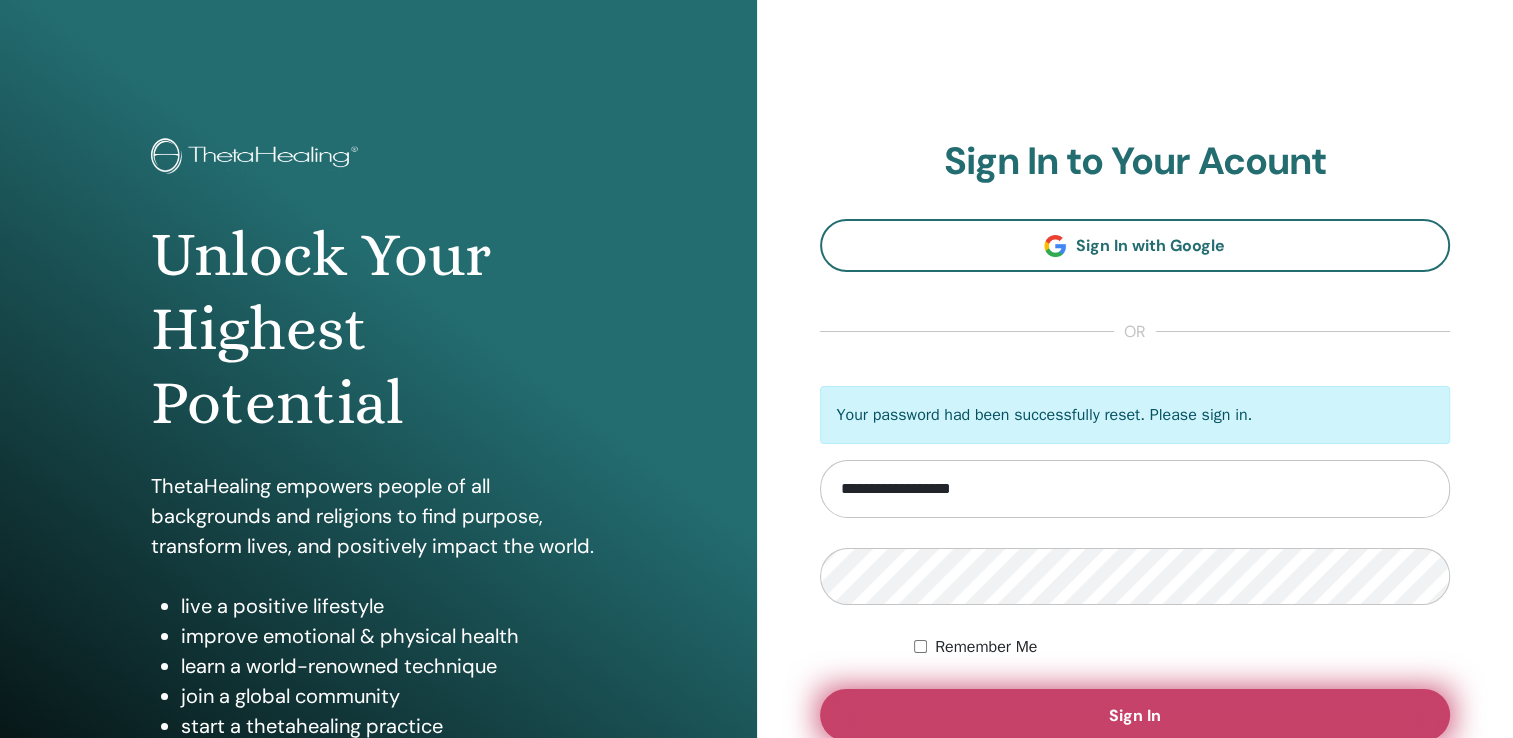click on "Sign In" at bounding box center [1135, 715] 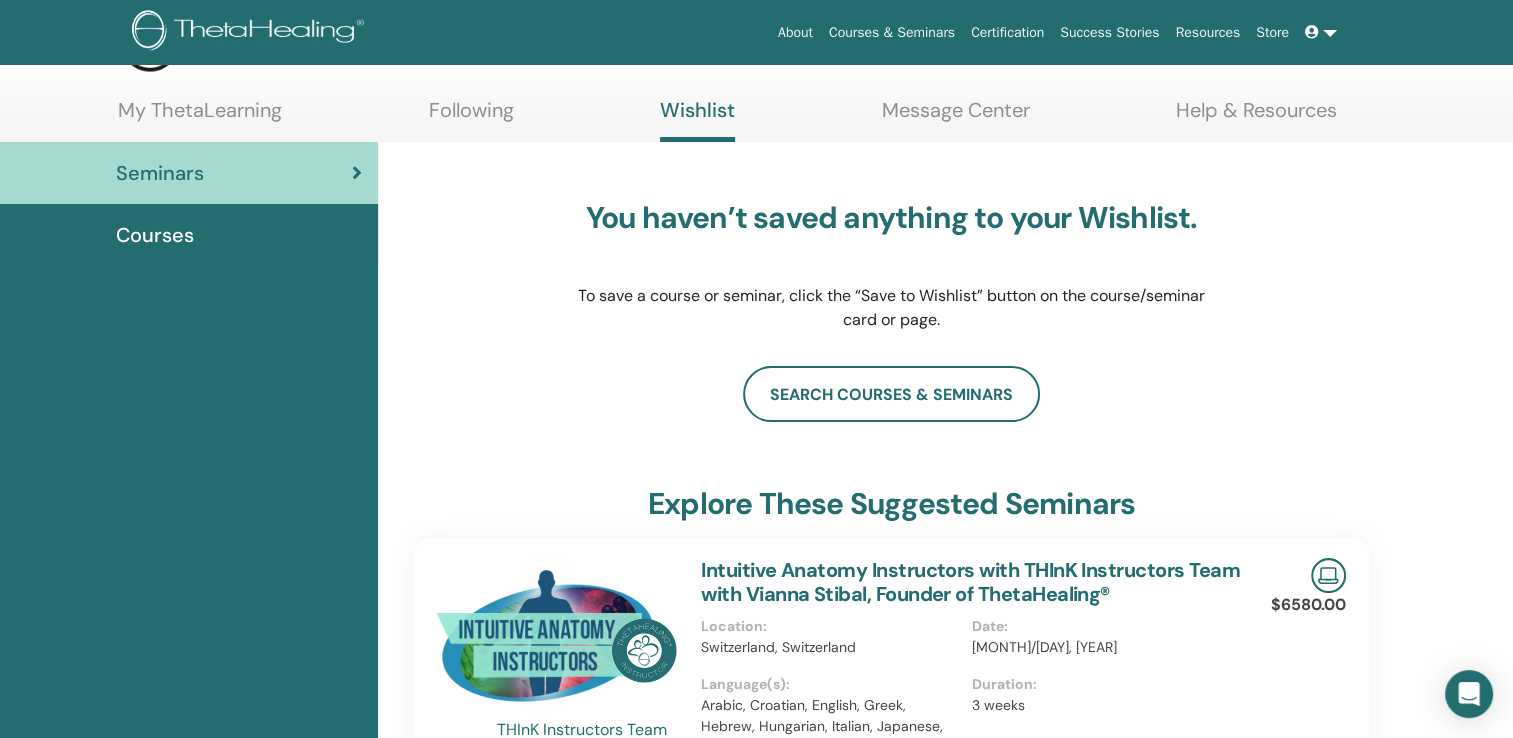 scroll, scrollTop: 0, scrollLeft: 0, axis: both 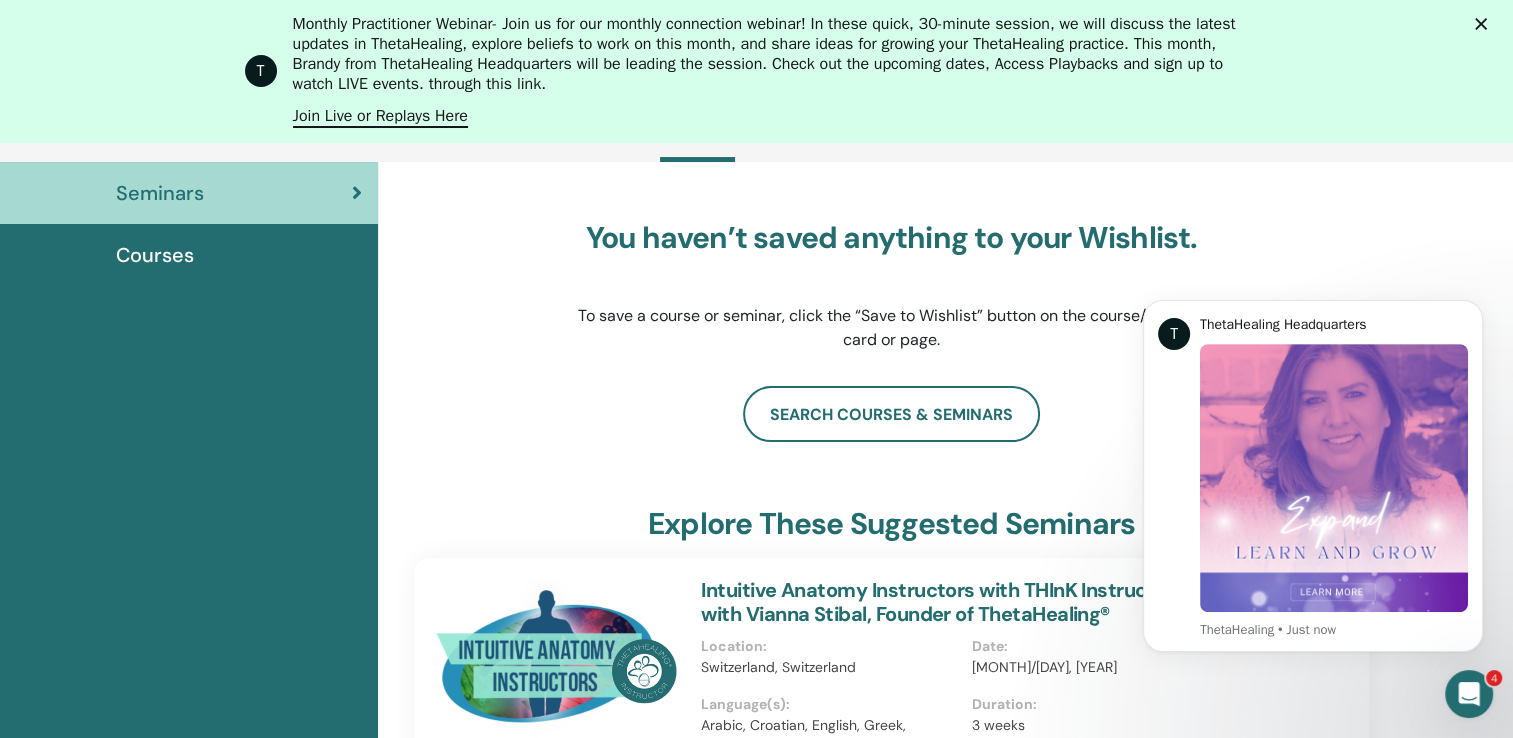 click on "Courses" at bounding box center (155, 255) 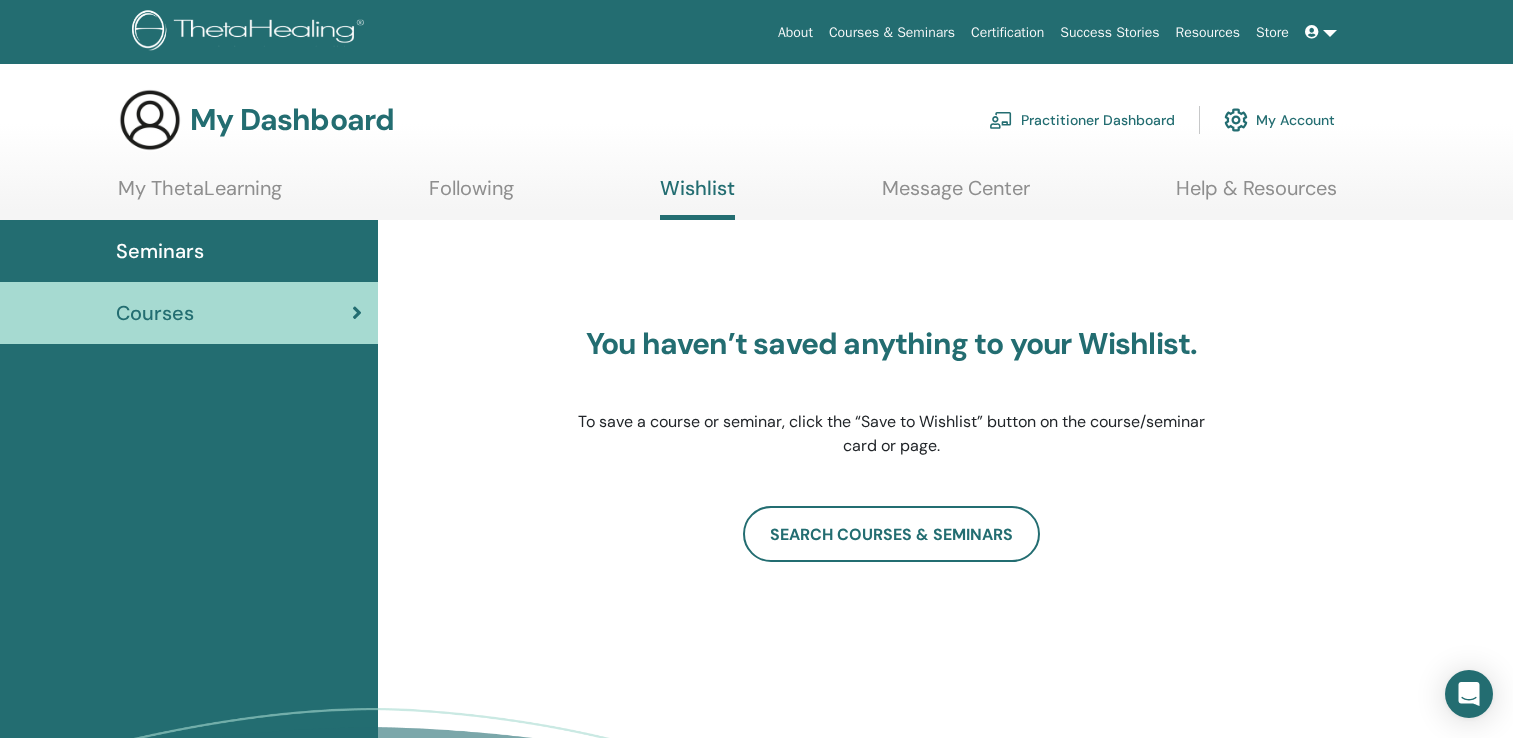 scroll, scrollTop: 0, scrollLeft: 0, axis: both 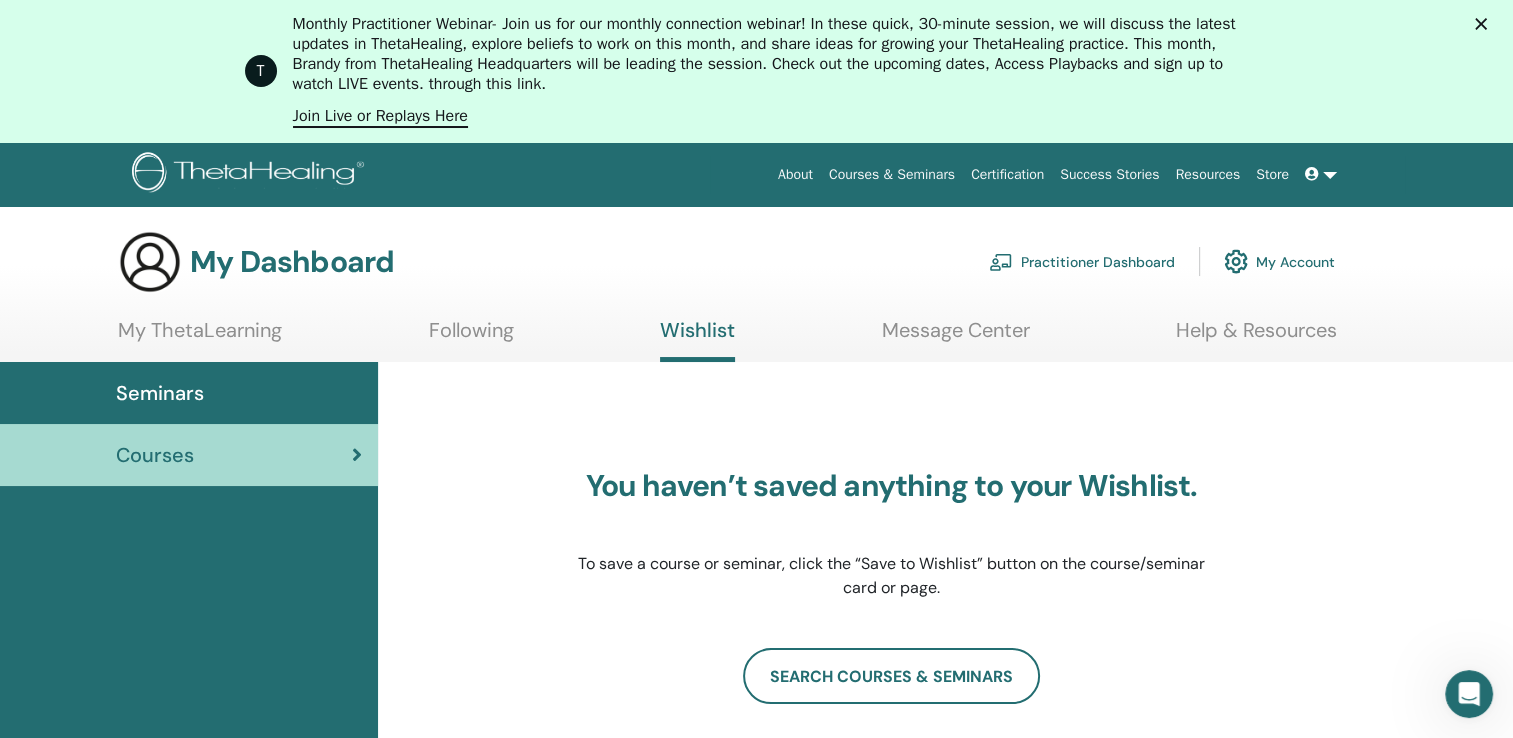 click on "My Account" at bounding box center (1279, 261) 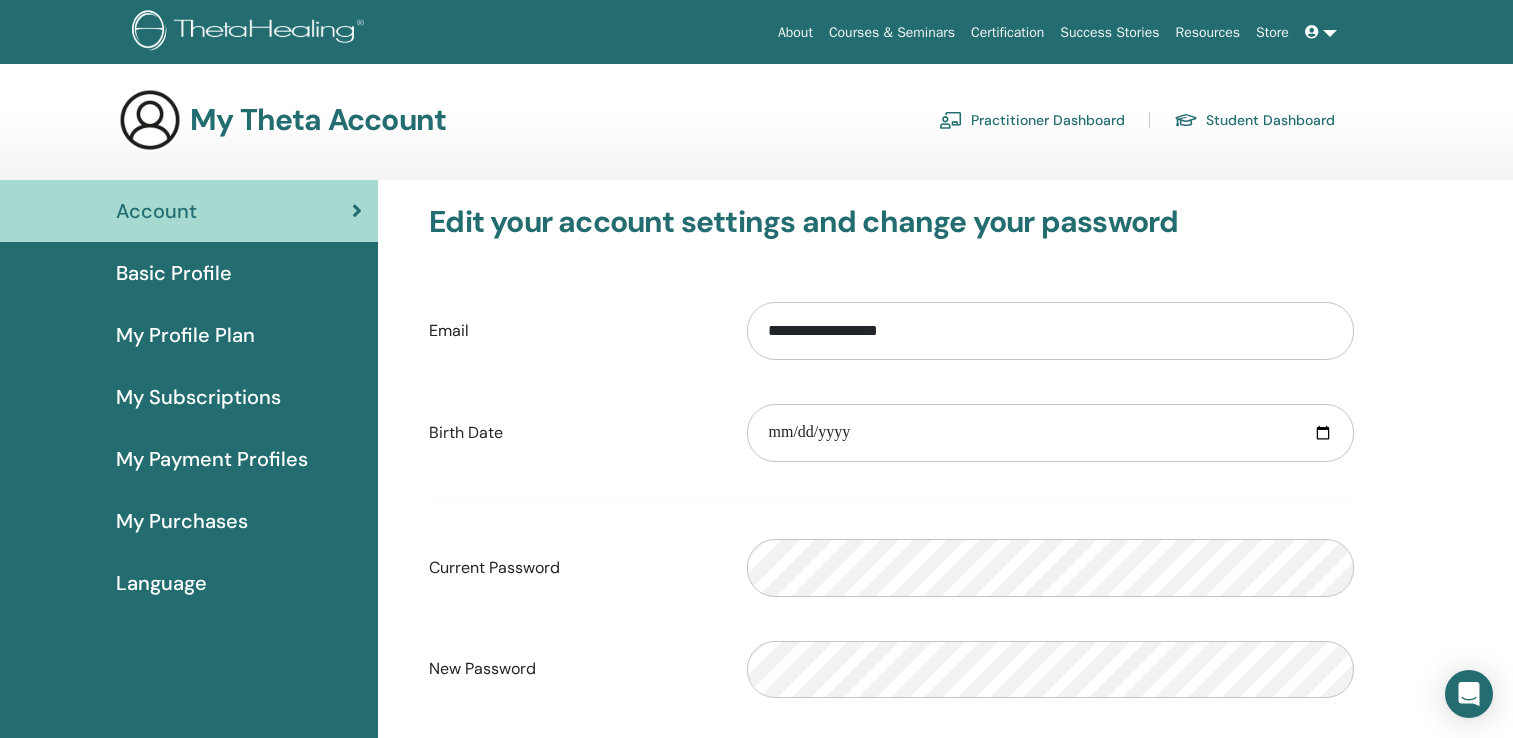 scroll, scrollTop: 0, scrollLeft: 0, axis: both 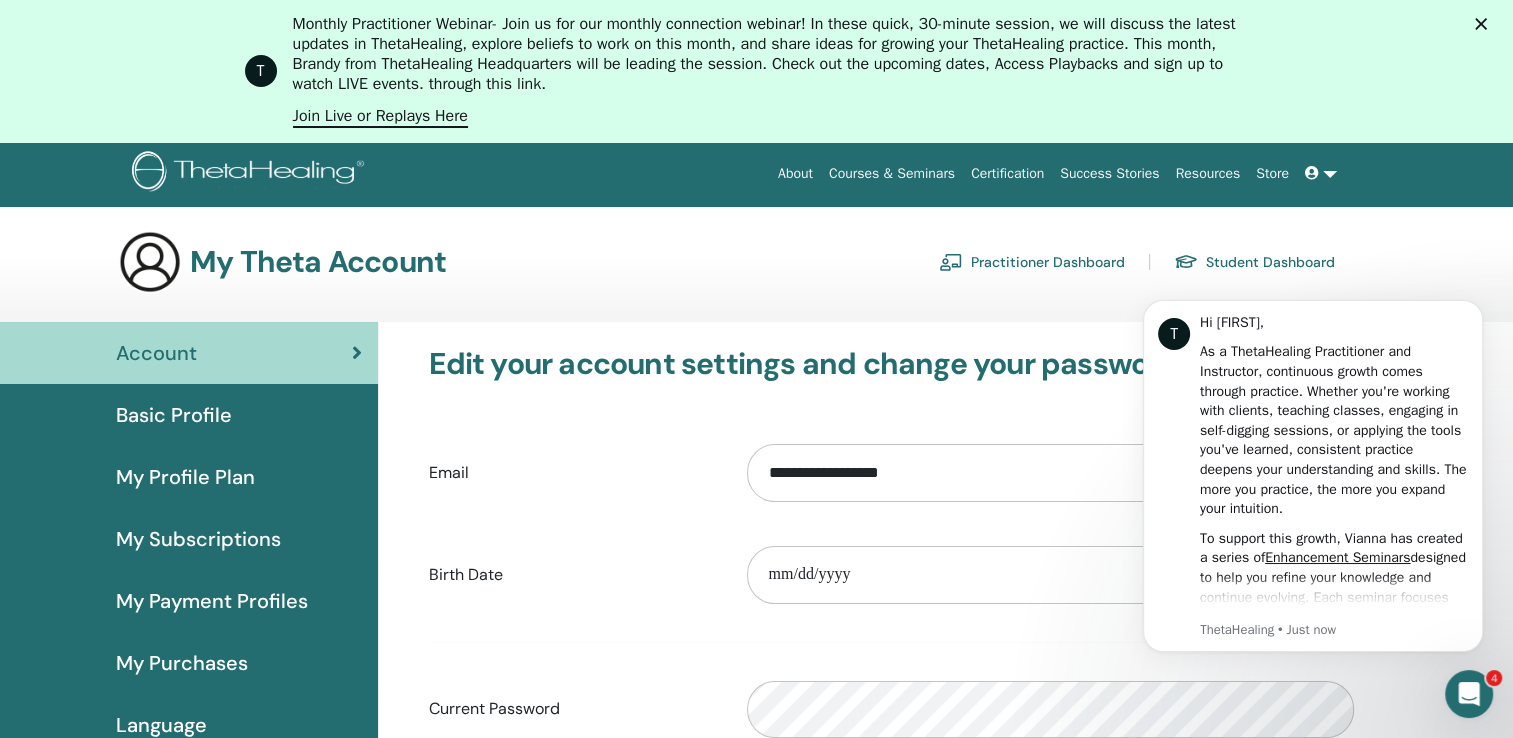 click at bounding box center [1314, 173] 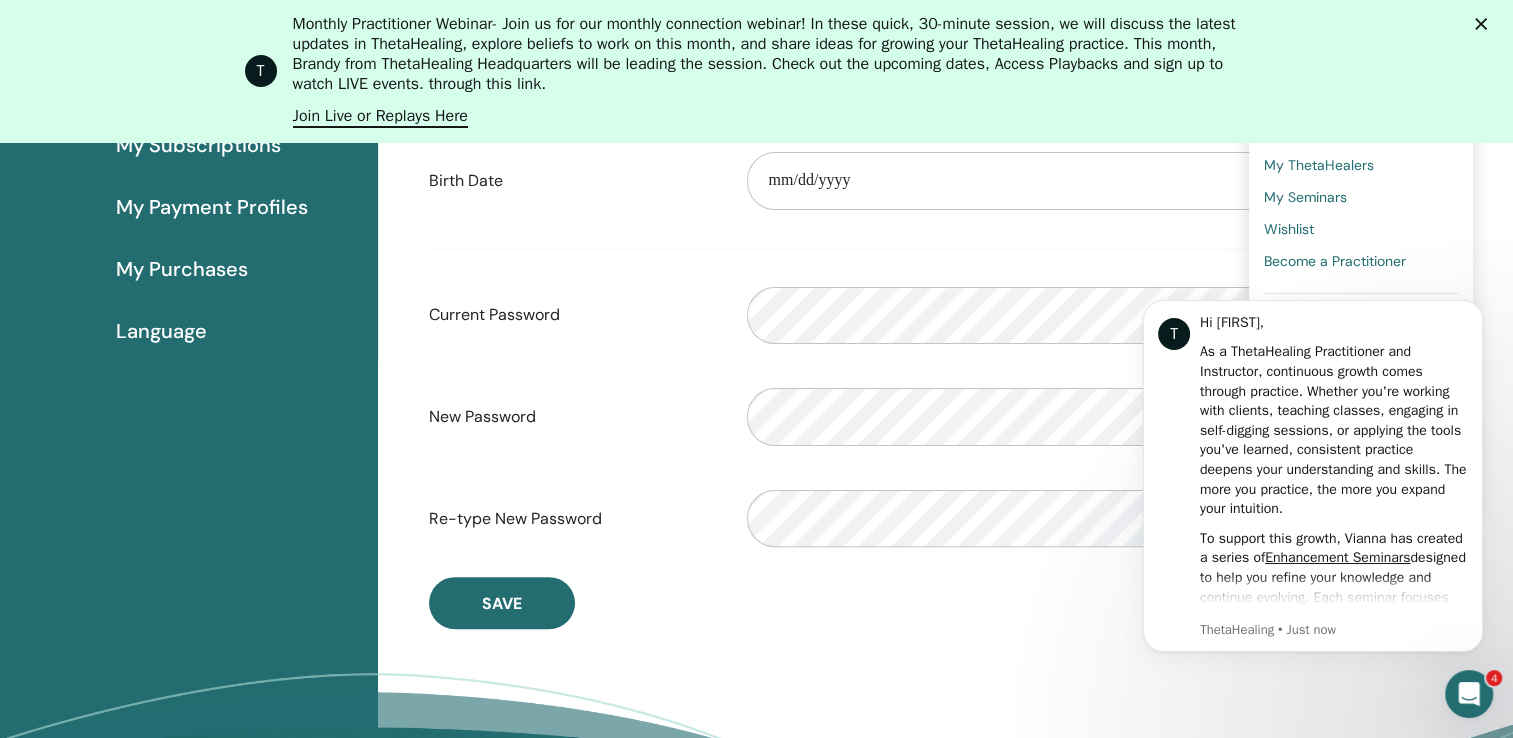 scroll, scrollTop: 344, scrollLeft: 0, axis: vertical 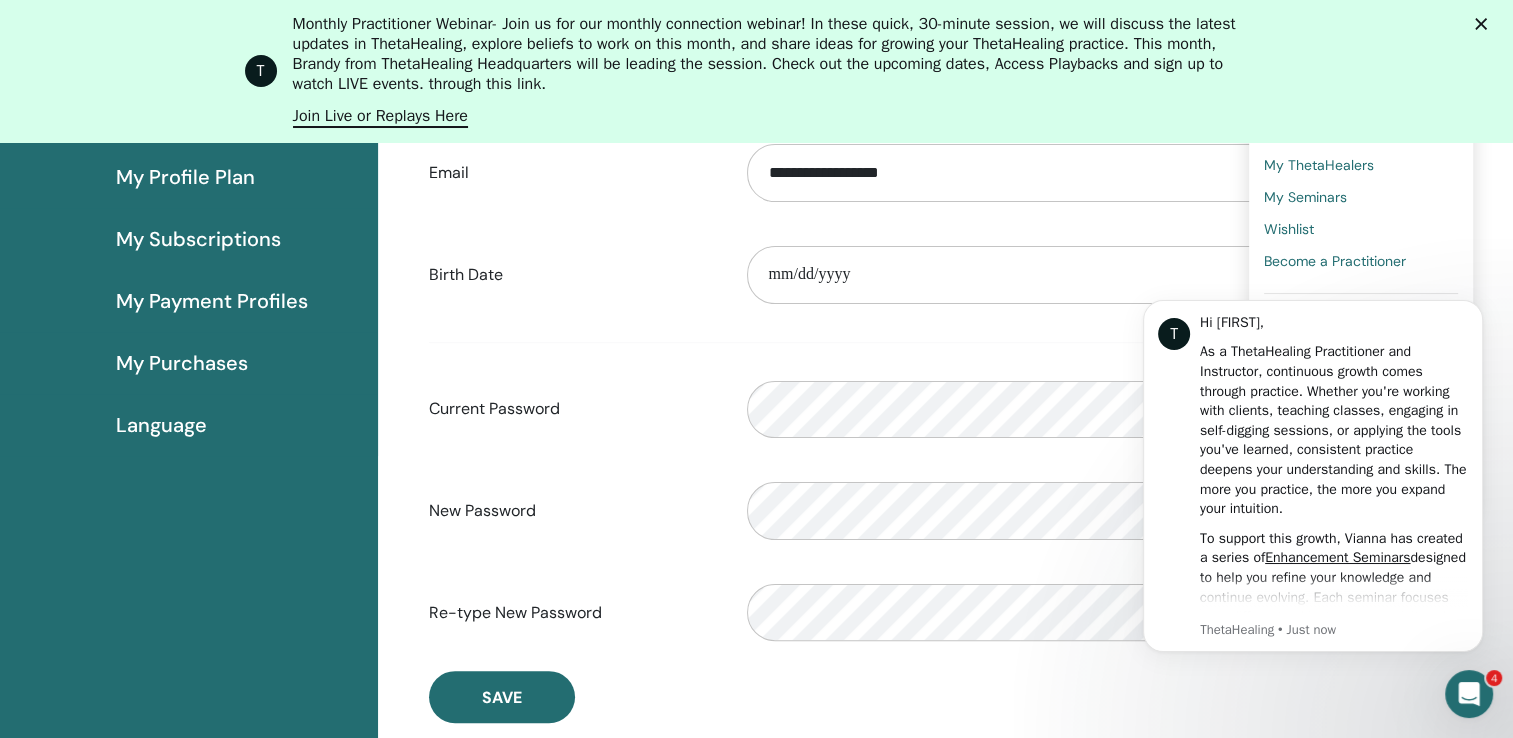 click on "My Seminars" at bounding box center [1305, 197] 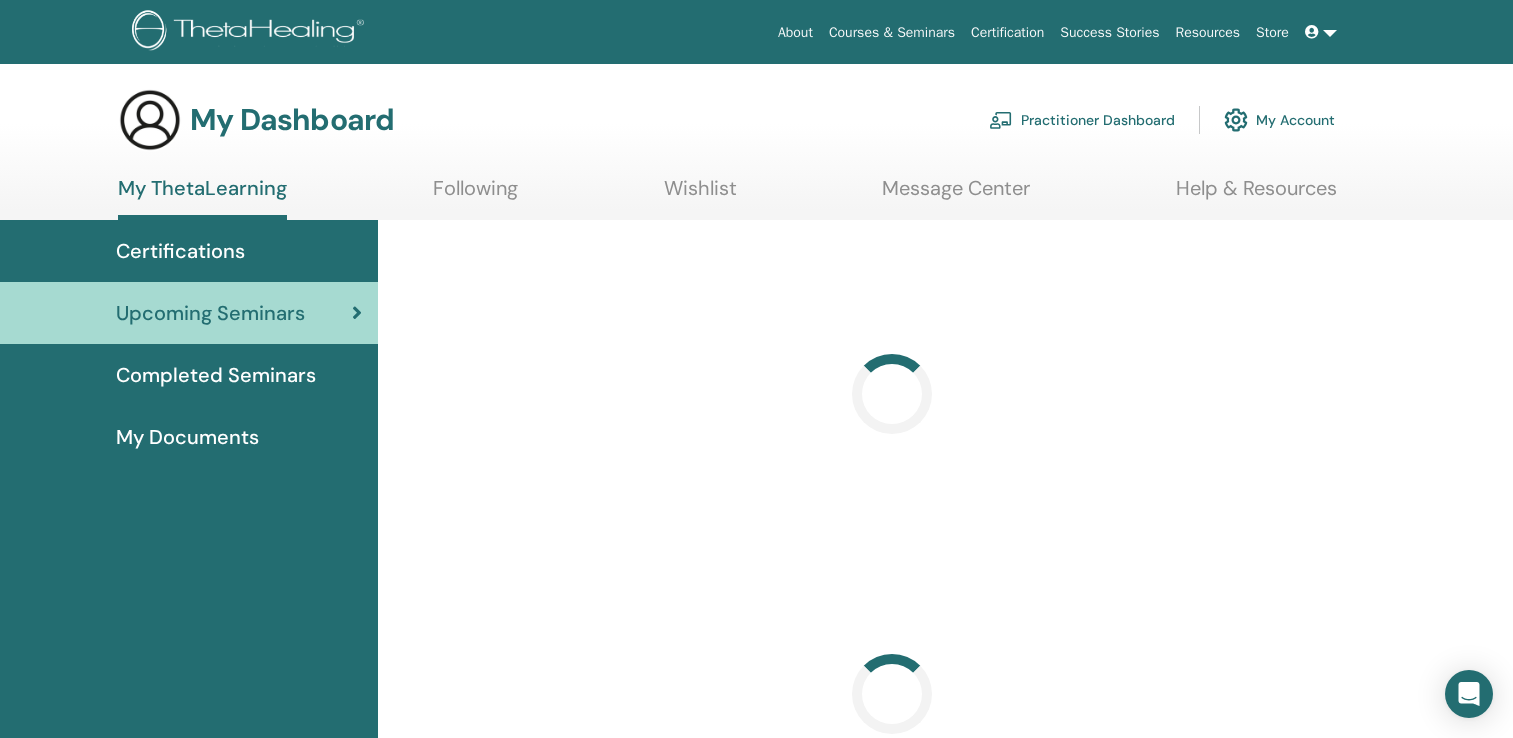 scroll, scrollTop: 0, scrollLeft: 0, axis: both 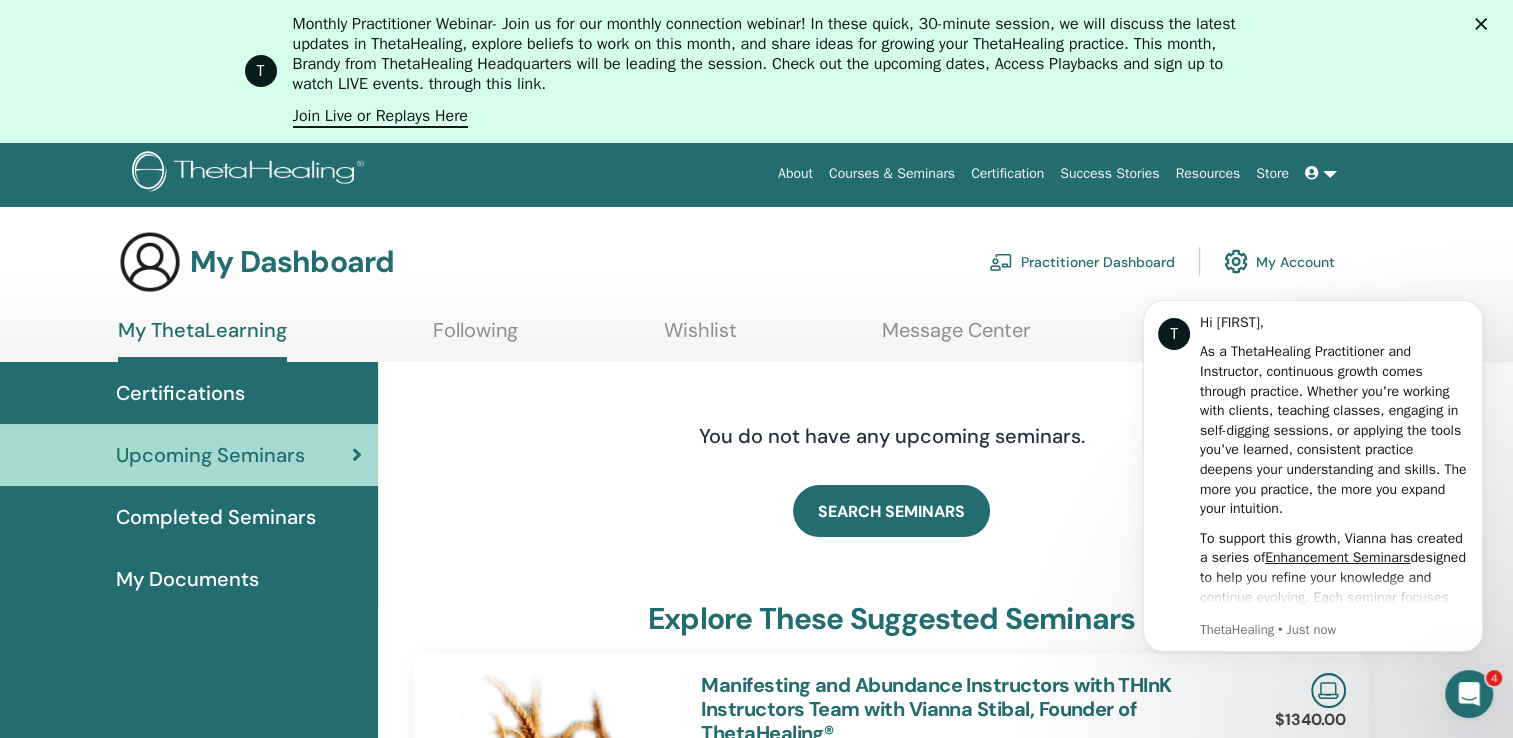 click on "Message Center" at bounding box center (956, 337) 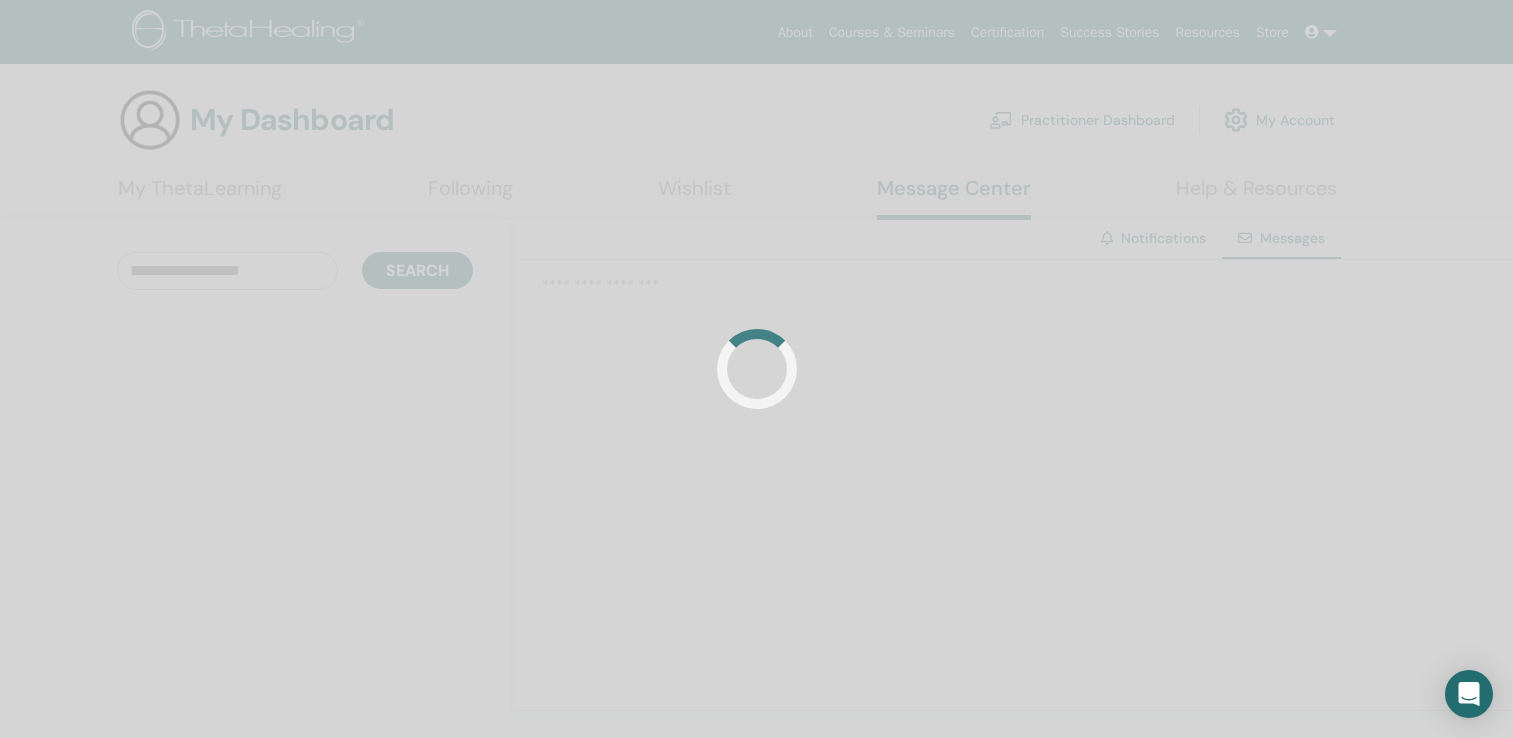 scroll, scrollTop: 0, scrollLeft: 0, axis: both 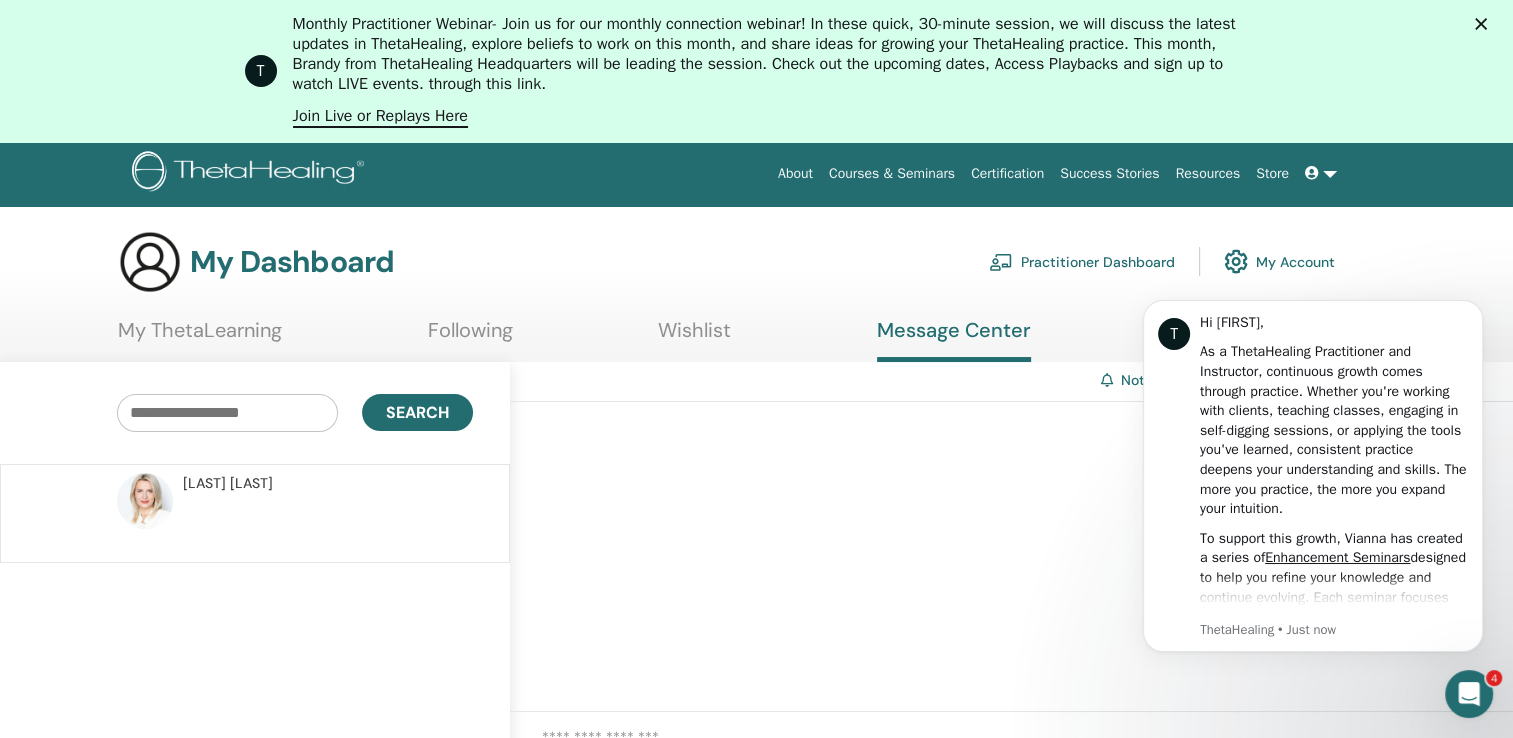 click at bounding box center [1236, 261] 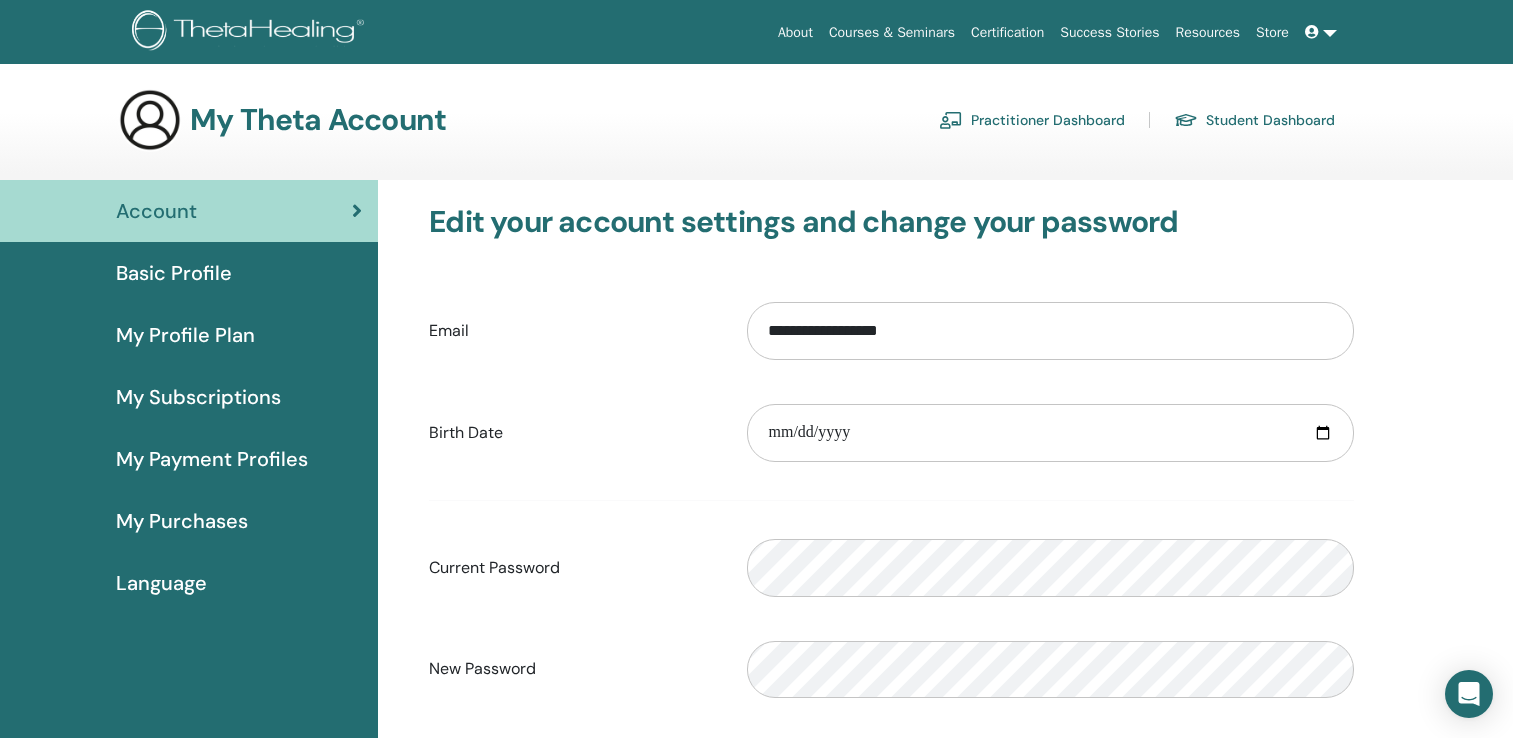 scroll, scrollTop: 0, scrollLeft: 0, axis: both 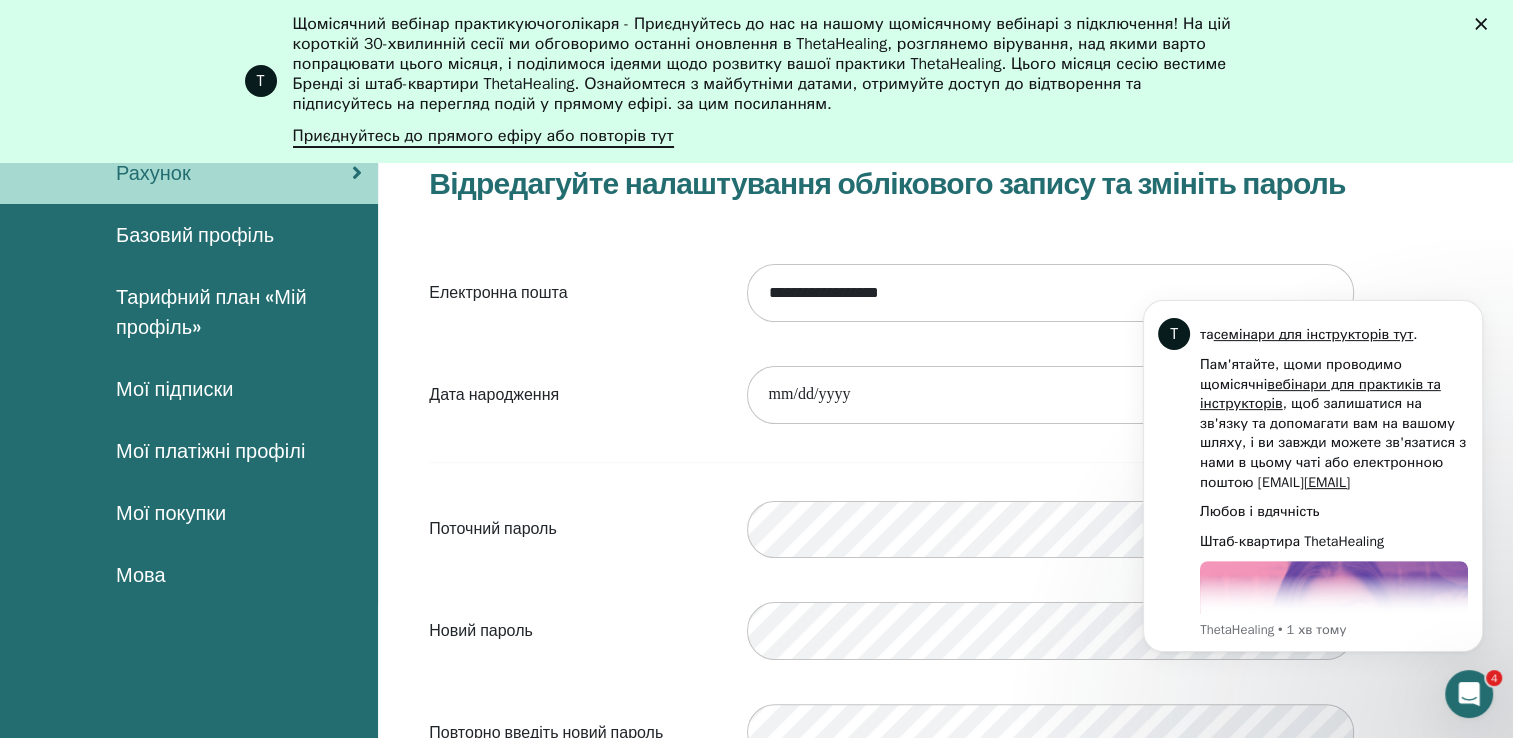 click on "Мої покупки" at bounding box center (171, 513) 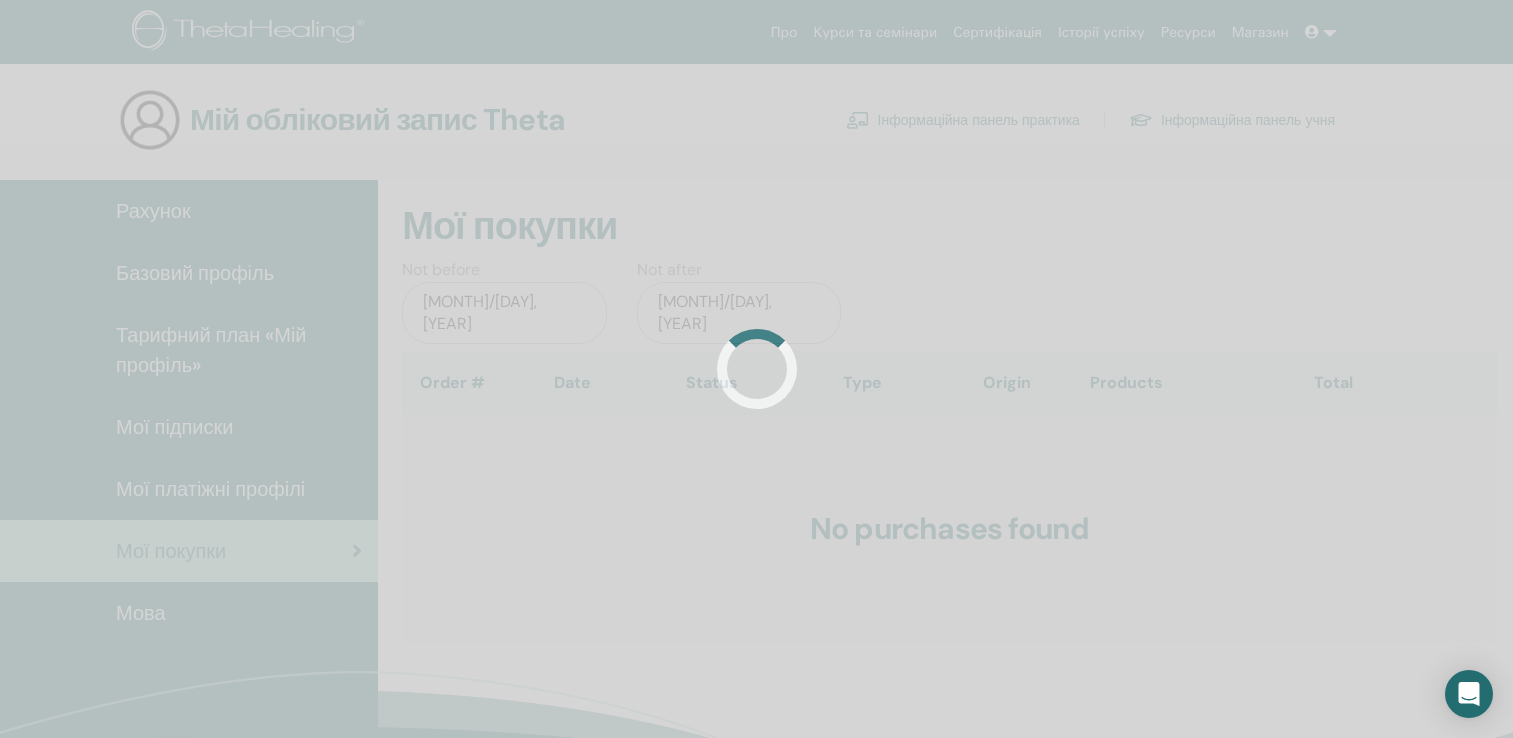 scroll, scrollTop: 0, scrollLeft: 0, axis: both 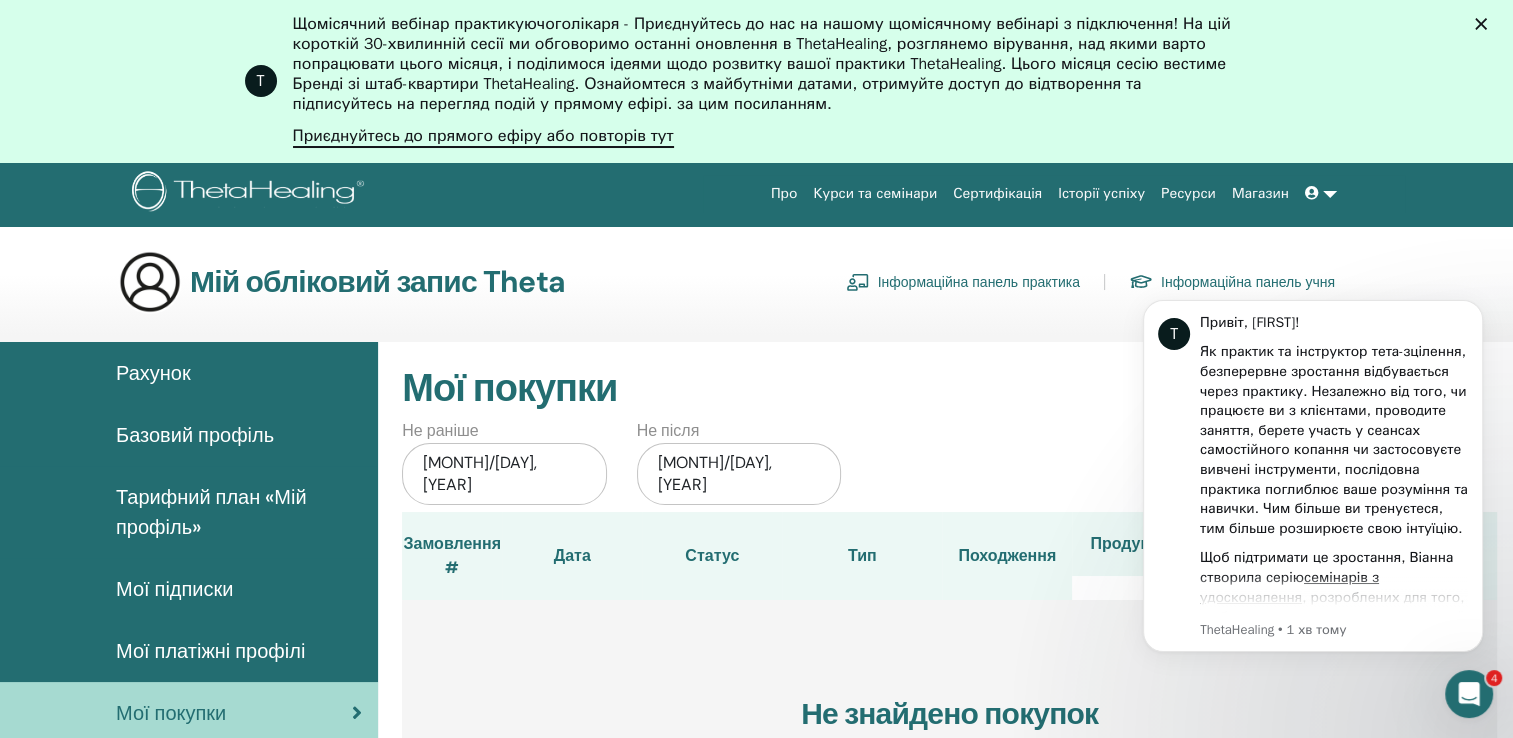 click on "Травень/04, 2025" at bounding box center (504, 474) 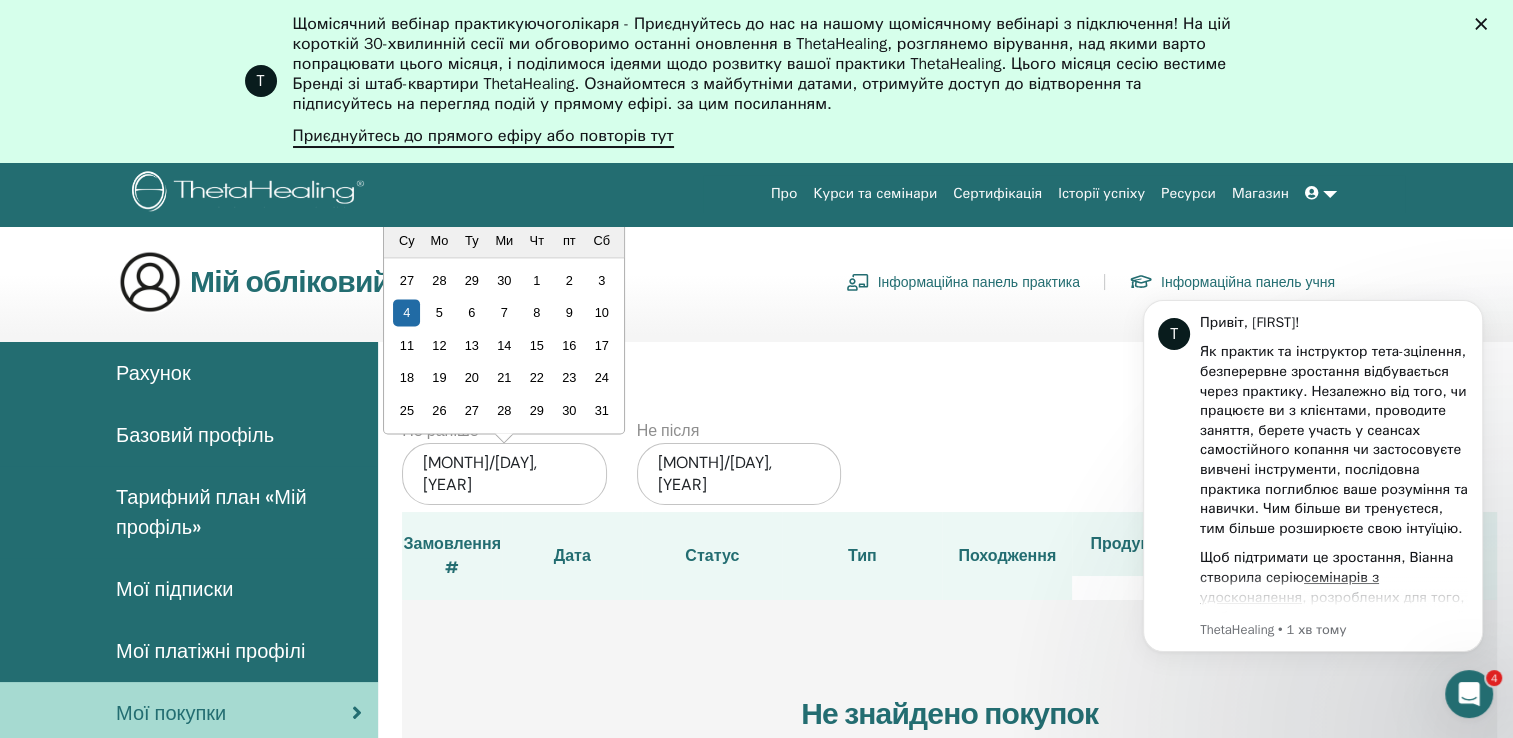 click on "Травень/04, 2025" at bounding box center [504, 474] 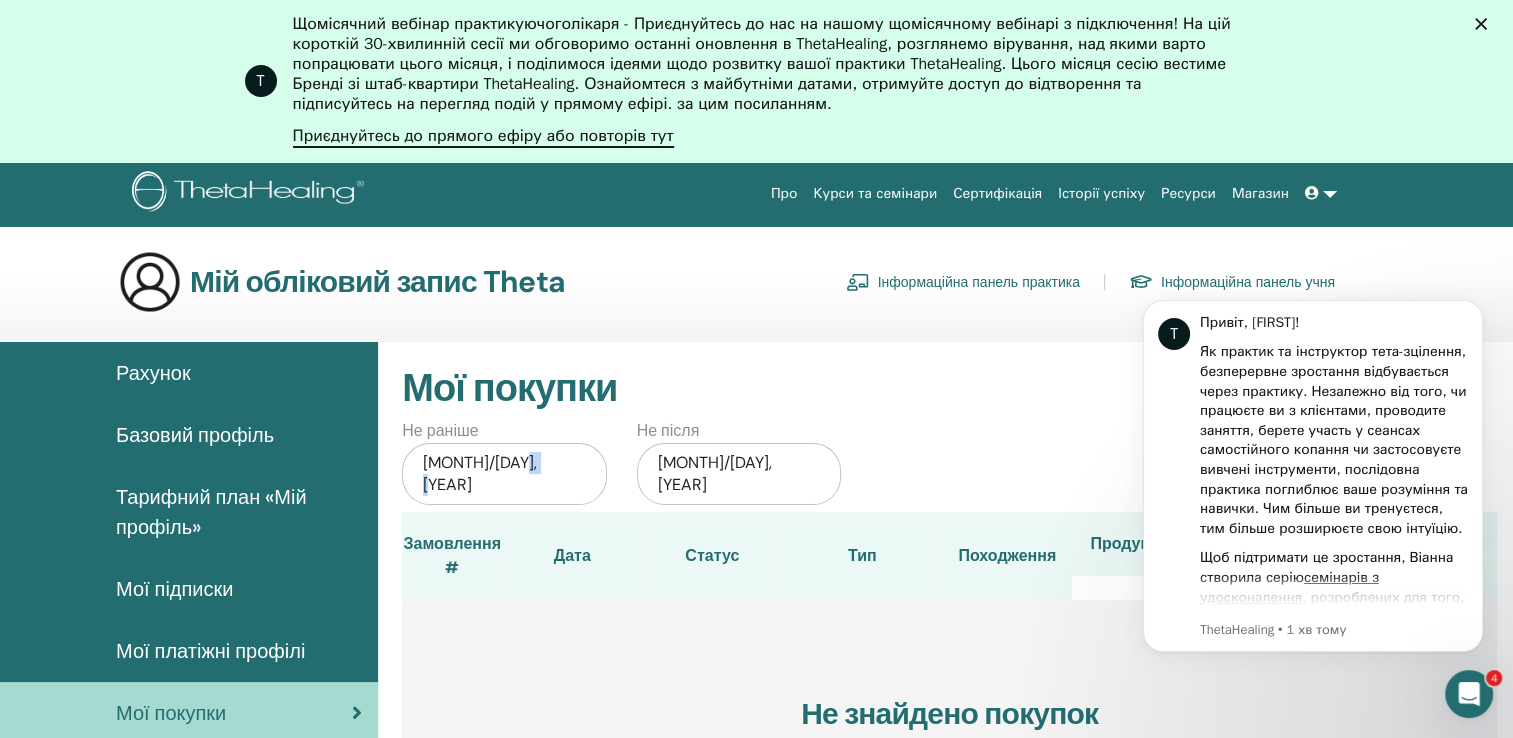 click on "Травень/04, 2025" at bounding box center [504, 474] 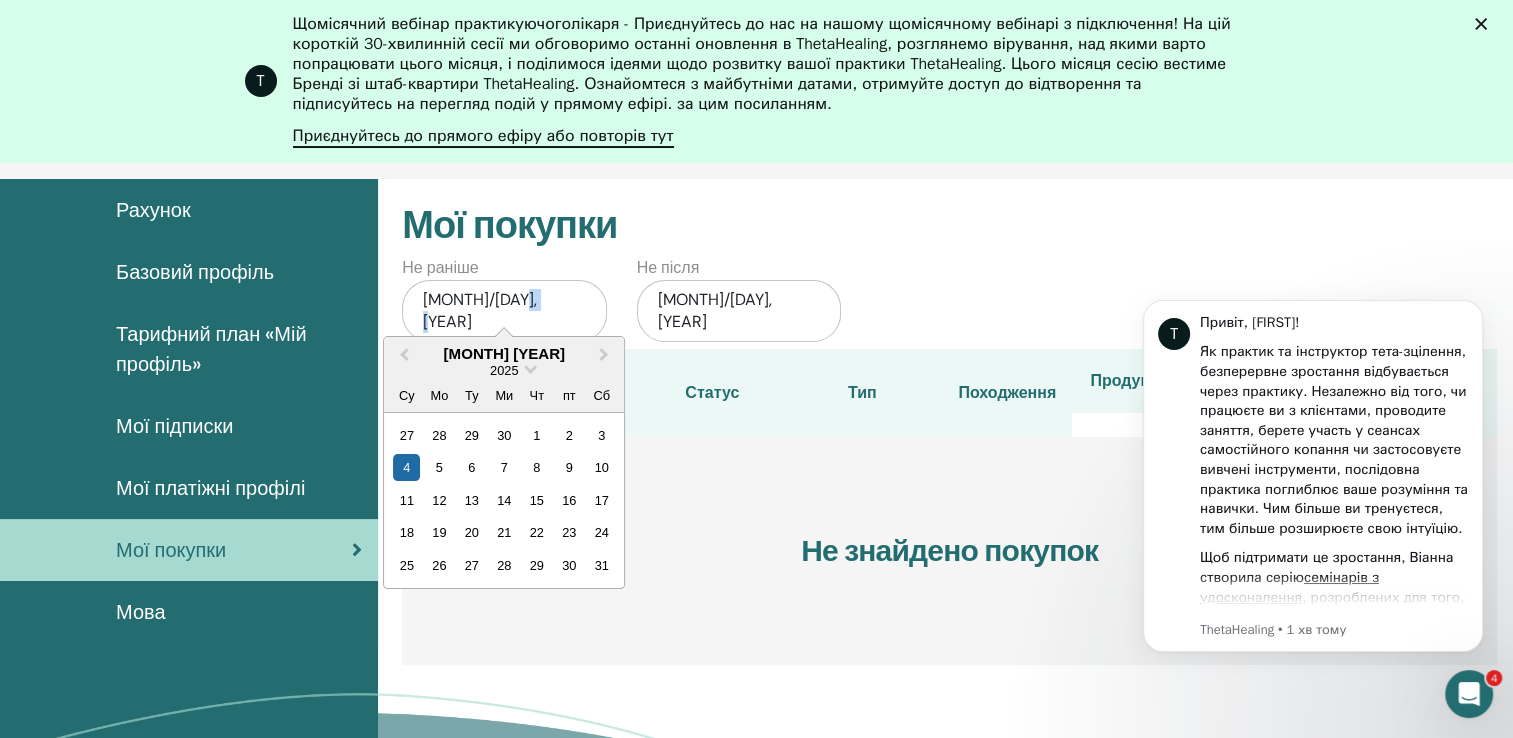 scroll, scrollTop: 144, scrollLeft: 0, axis: vertical 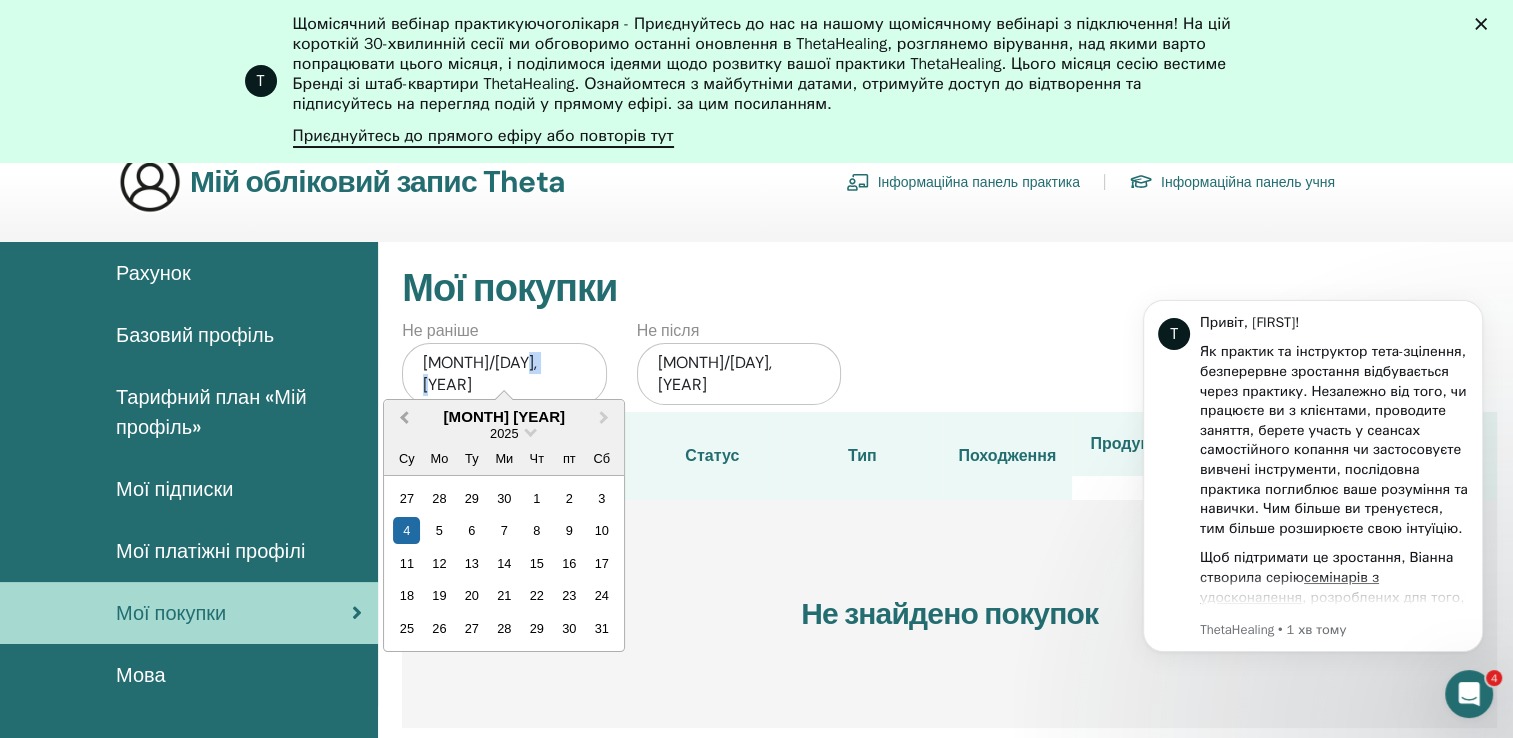 click on "Previous Month" at bounding box center (404, 417) 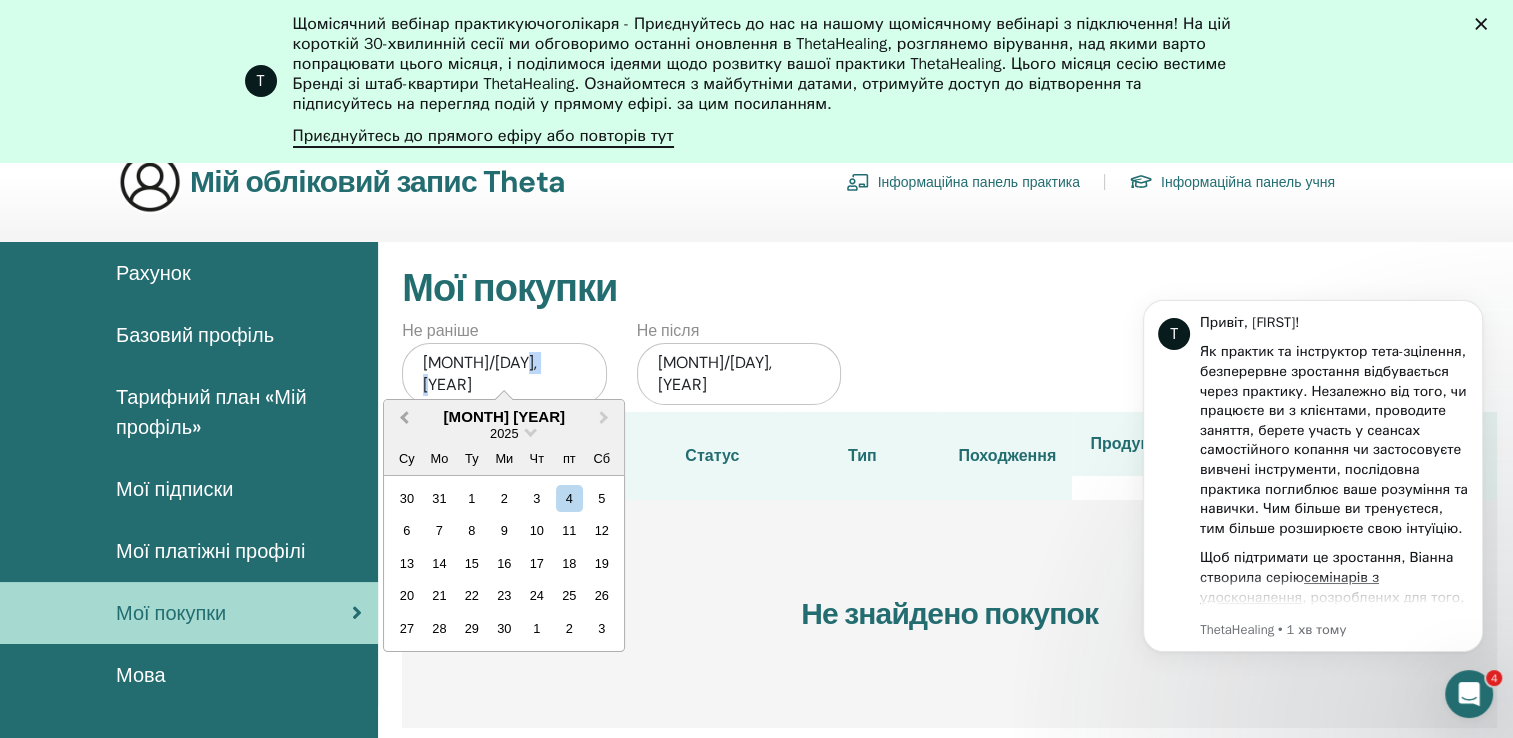click on "Previous Month" at bounding box center [404, 417] 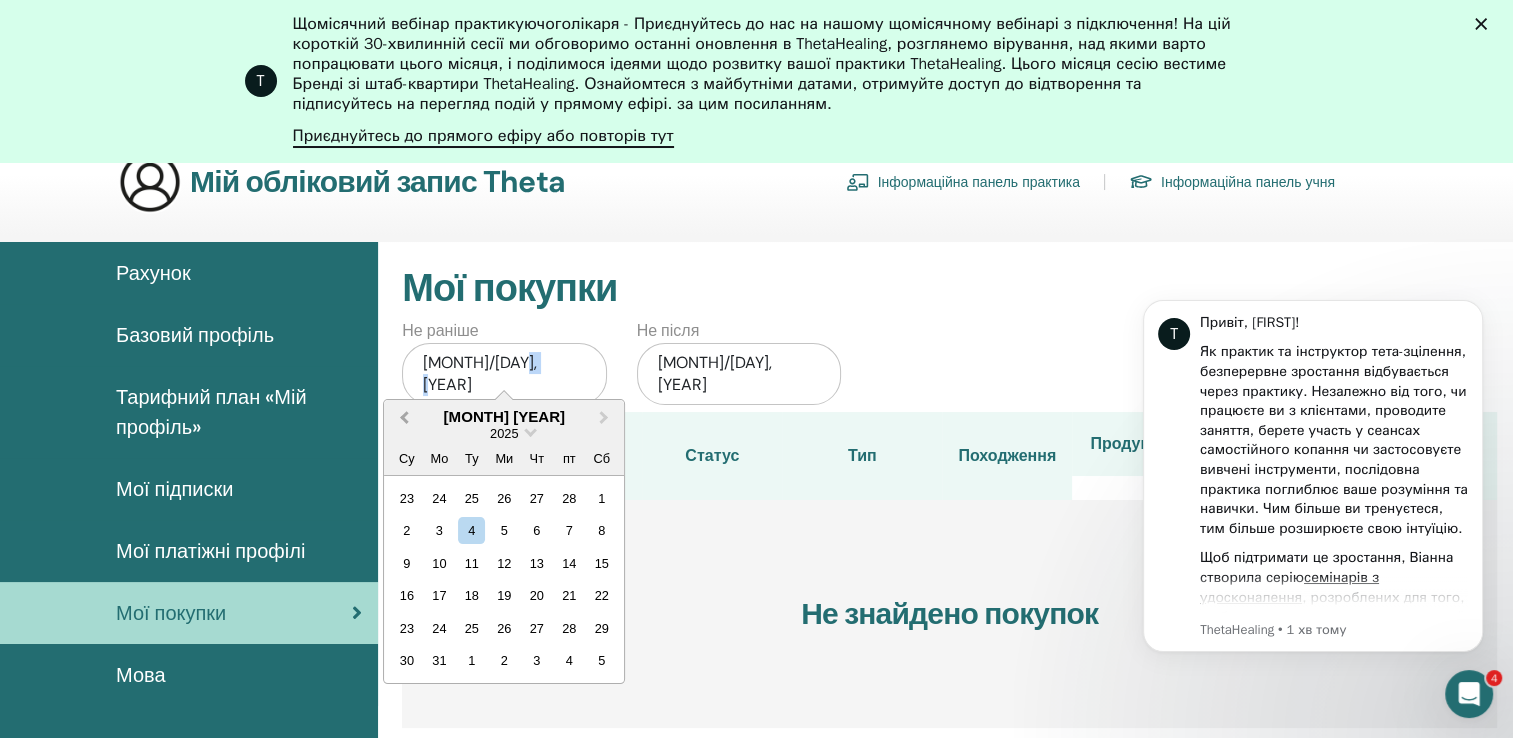 click on "Previous Month" at bounding box center (404, 417) 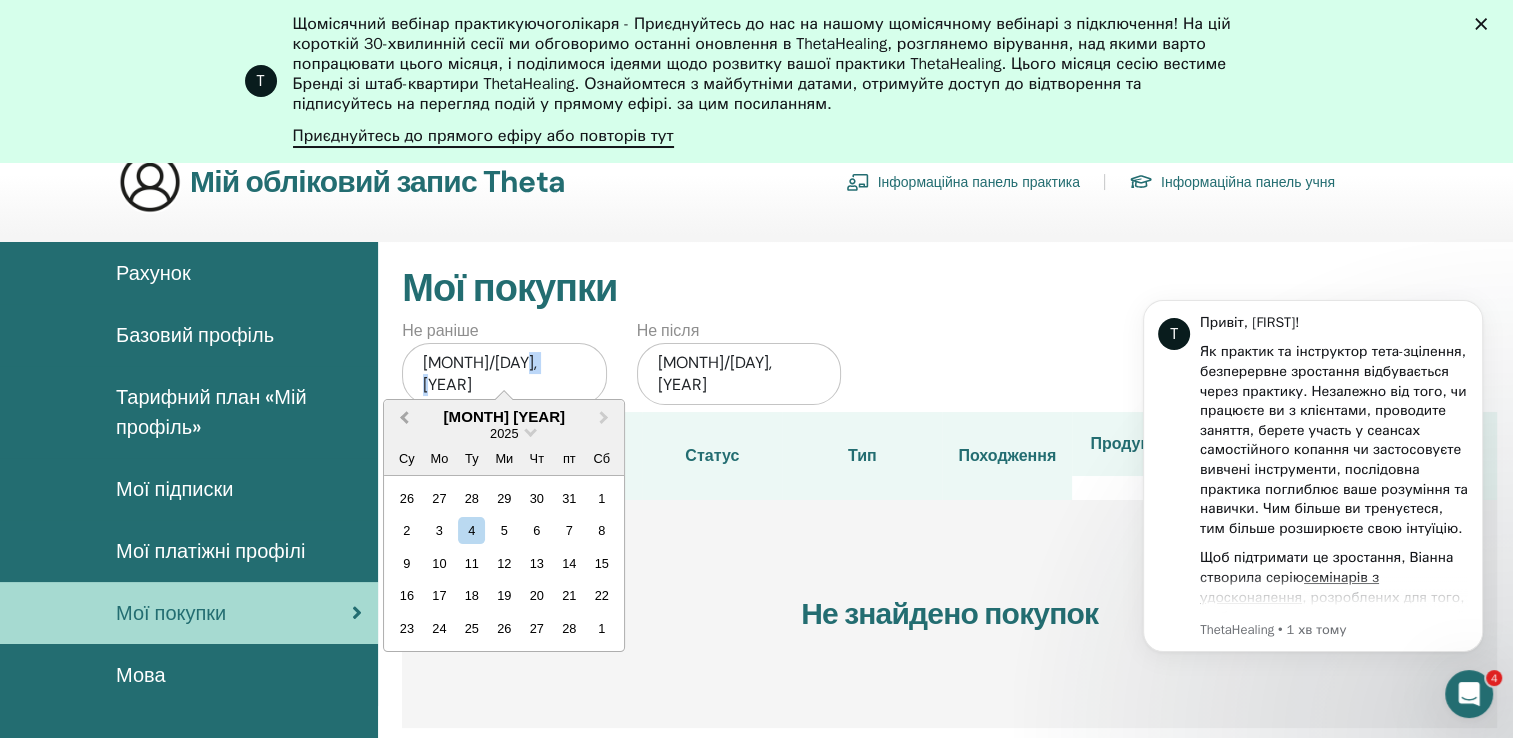 click on "Previous Month" at bounding box center (404, 417) 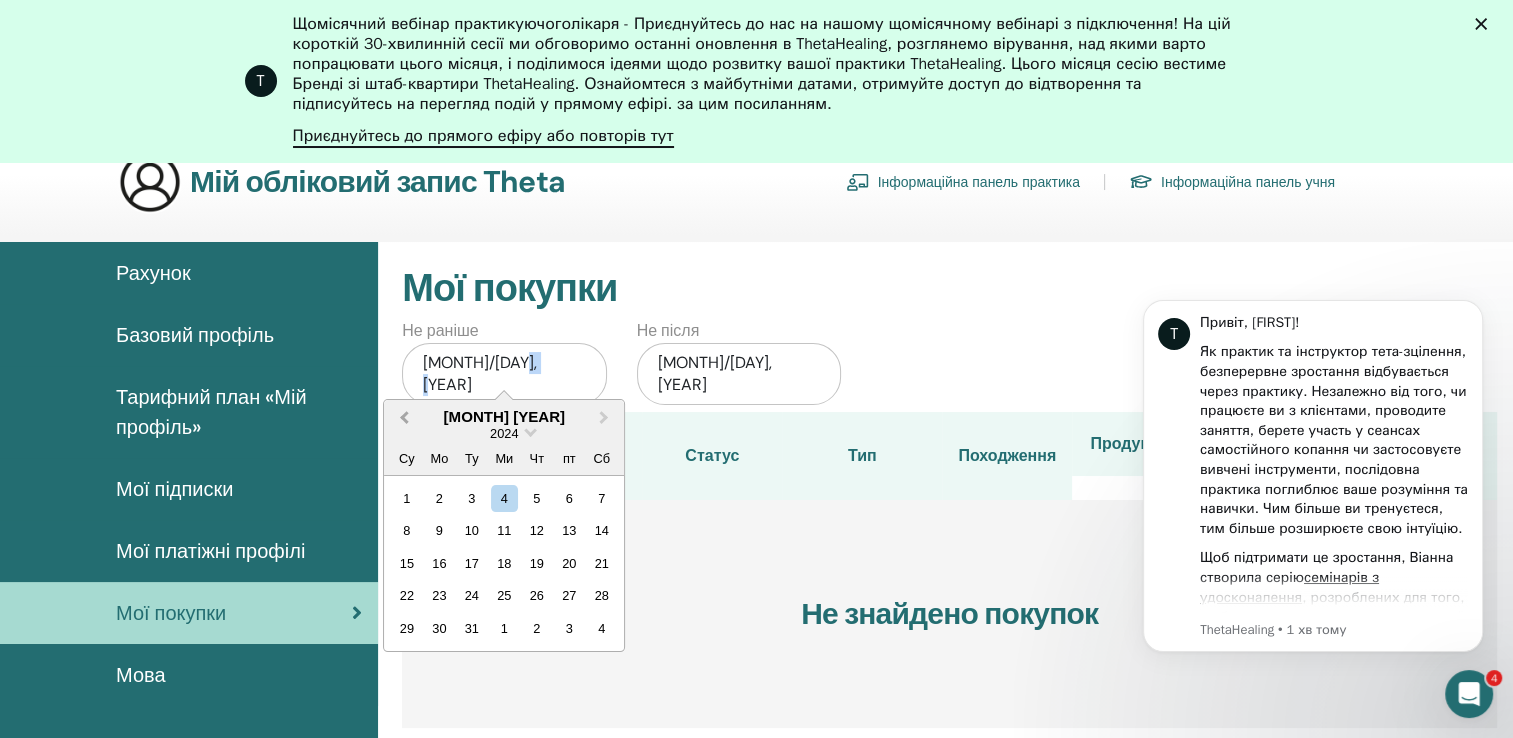 click on "Previous Month" at bounding box center (404, 417) 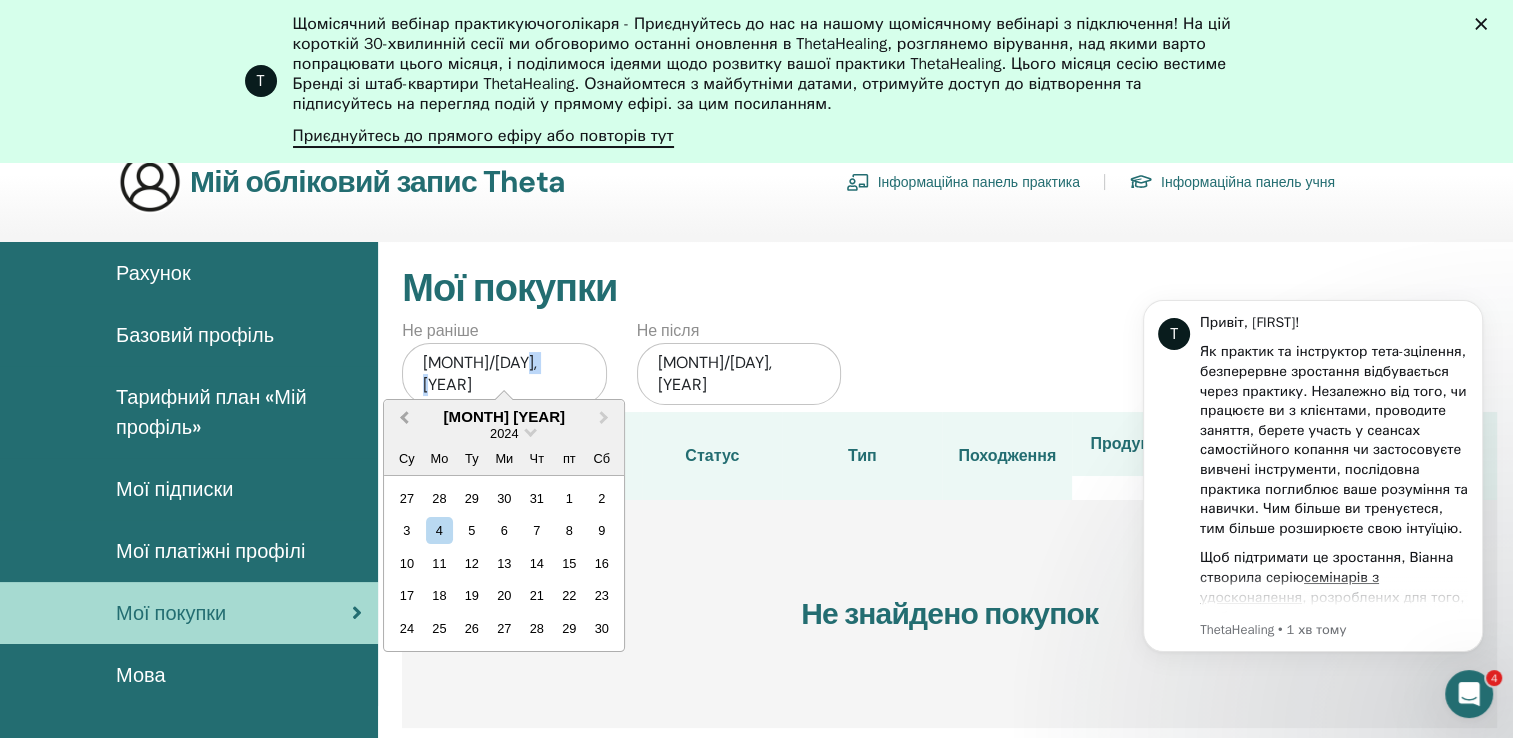 click on "Previous Month" at bounding box center [404, 417] 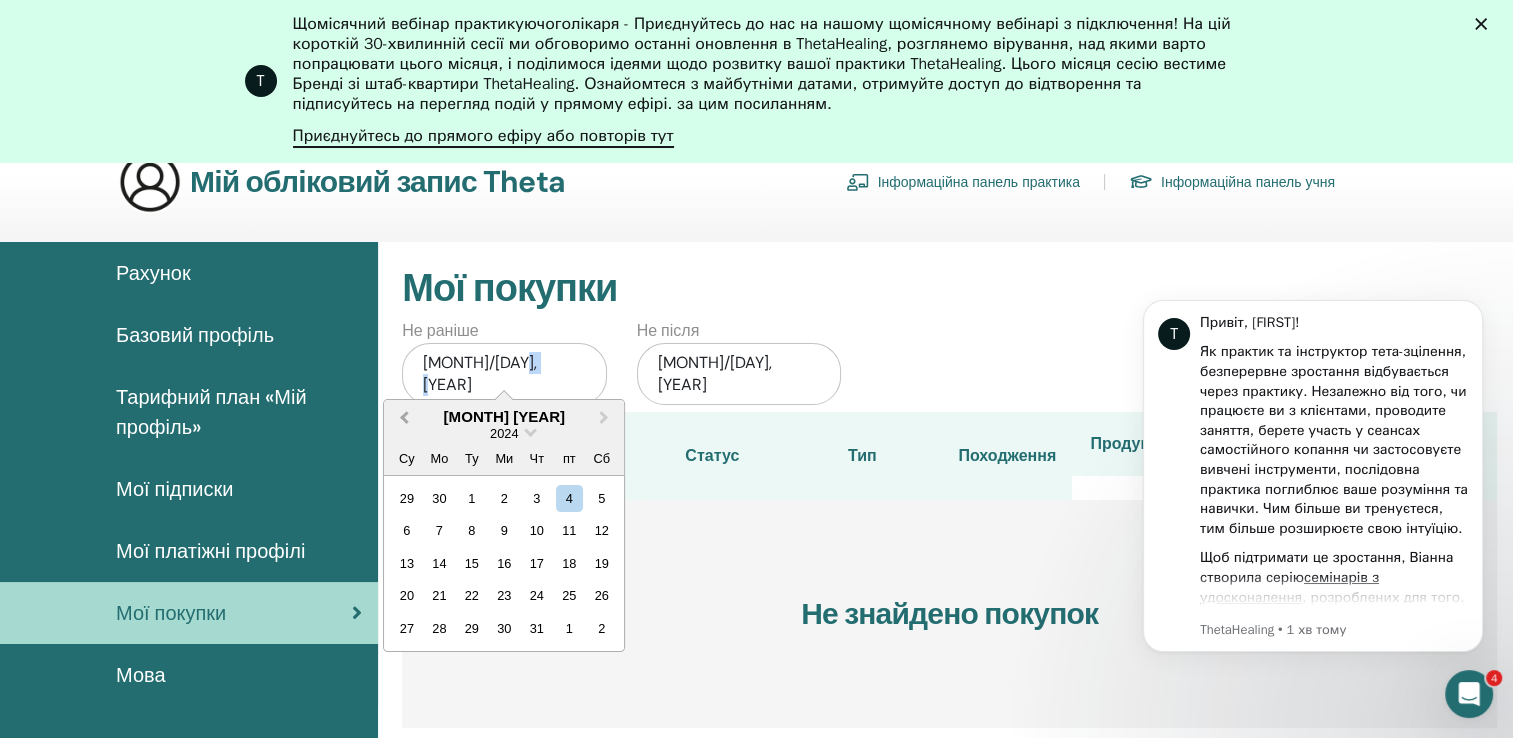 click on "Previous Month" at bounding box center (404, 417) 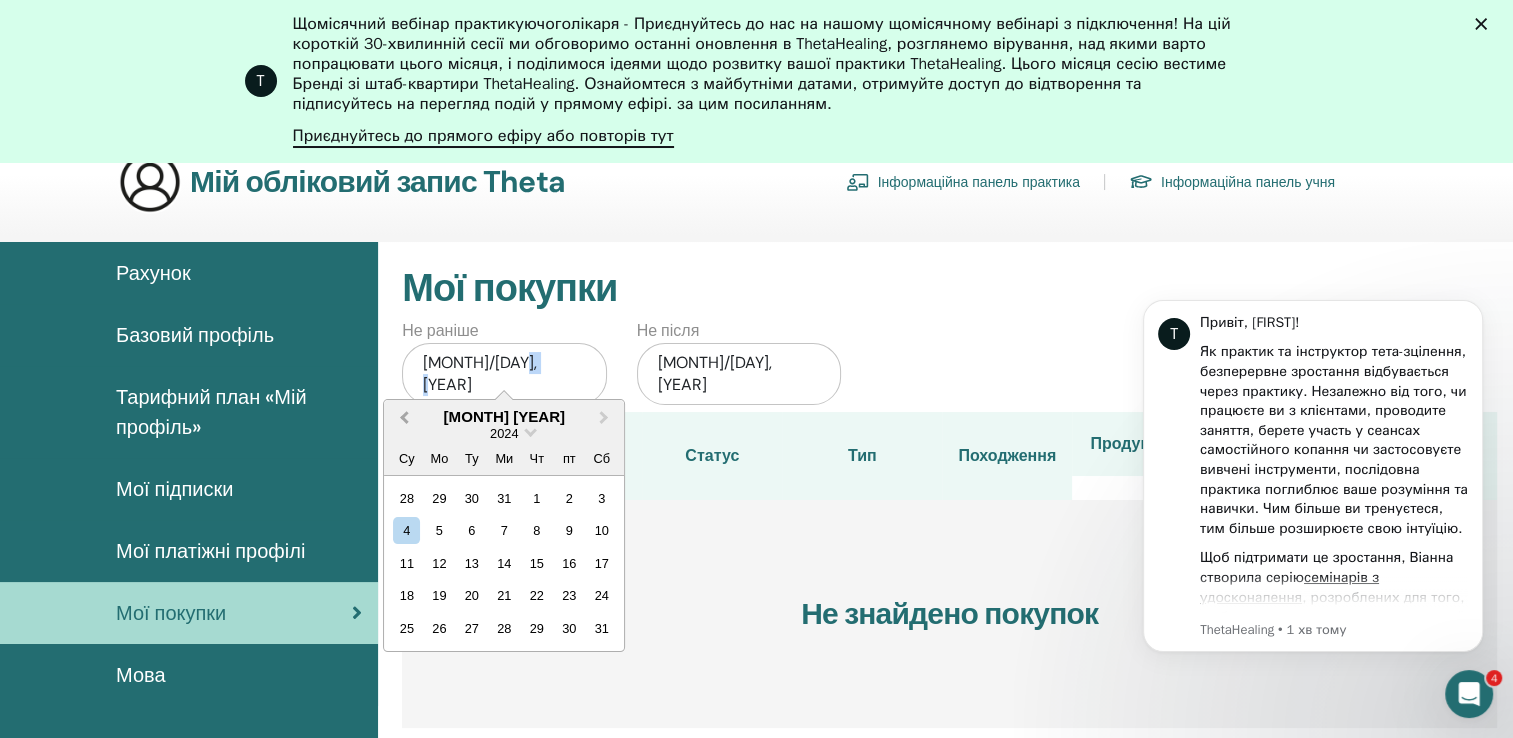click on "Previous Month" at bounding box center (404, 417) 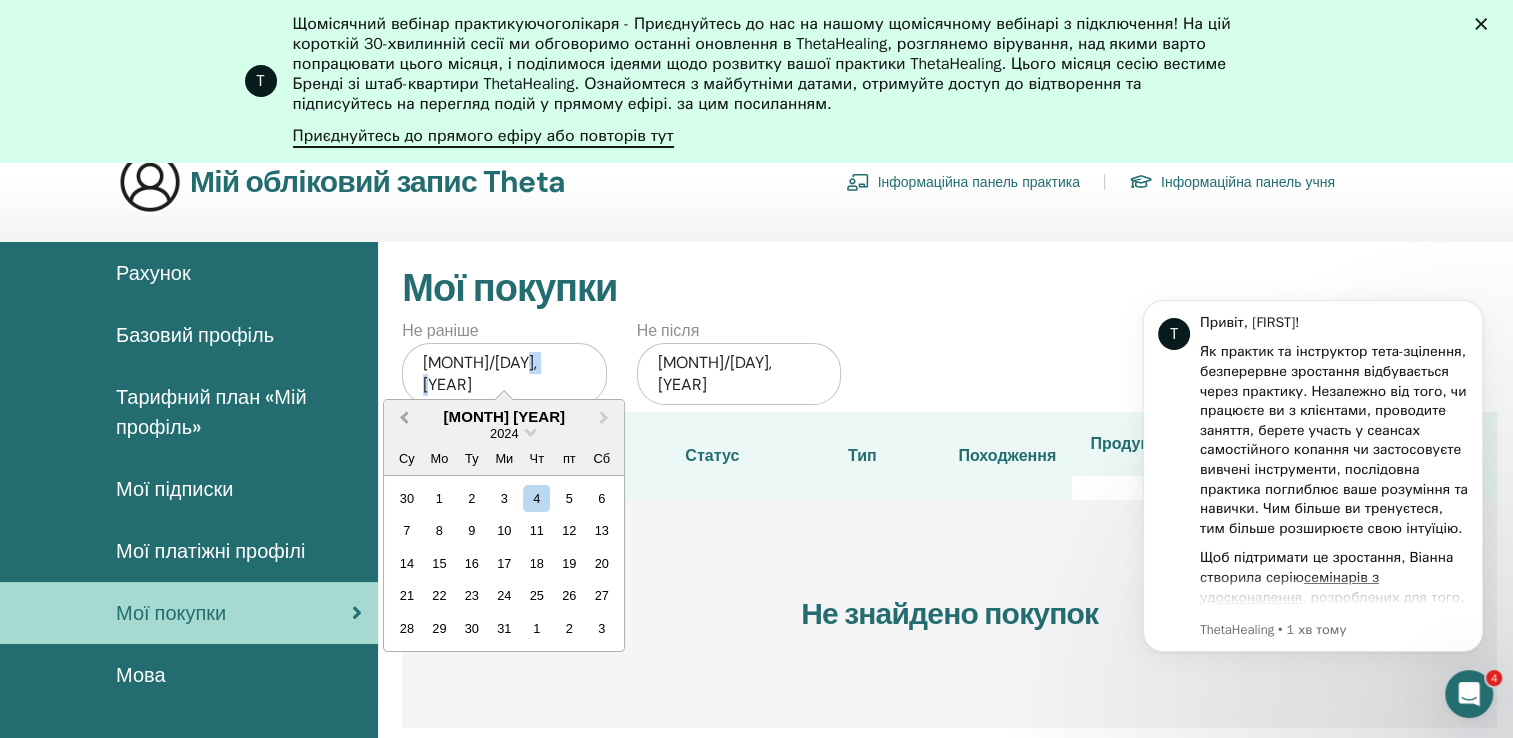 click on "Previous Month" at bounding box center (404, 417) 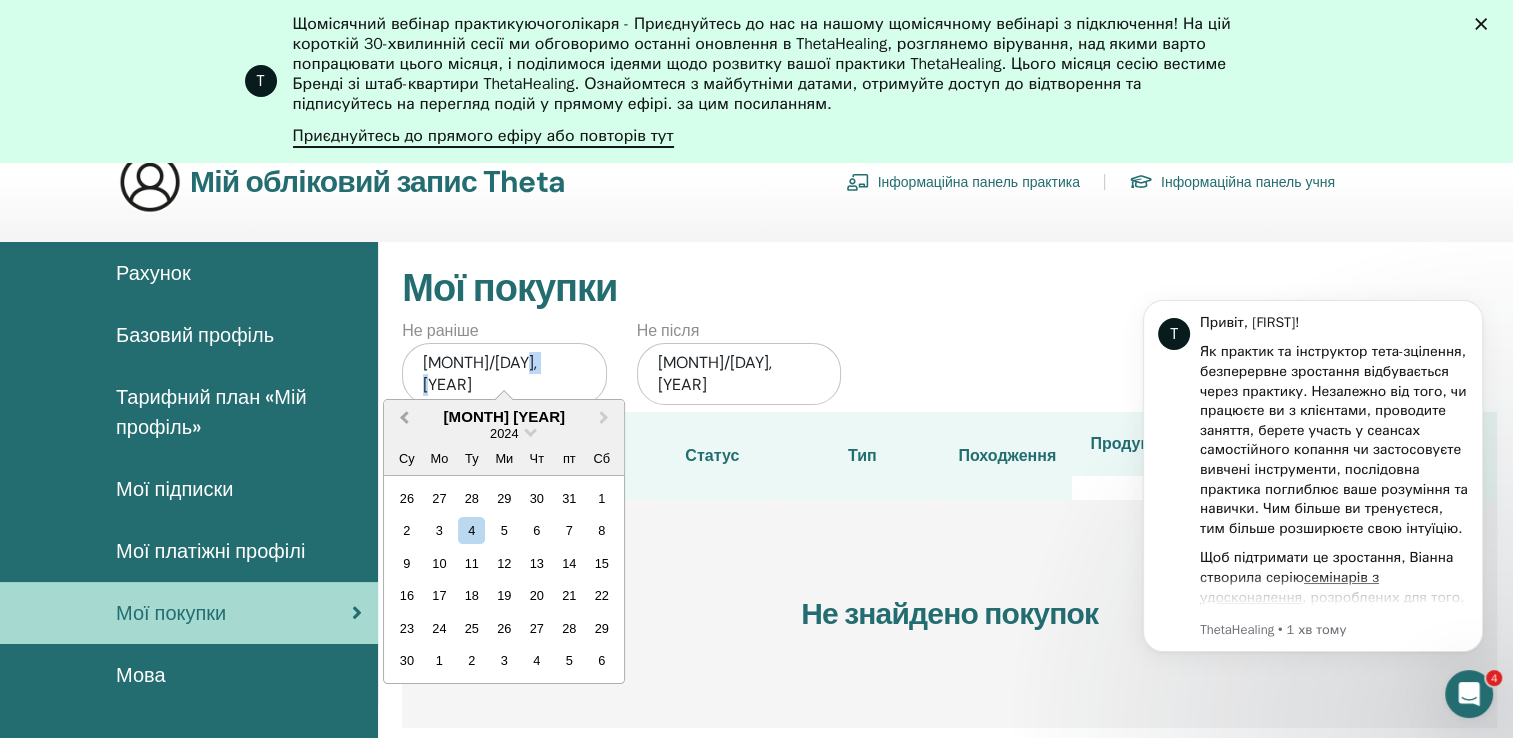 click on "Previous Month" at bounding box center (404, 417) 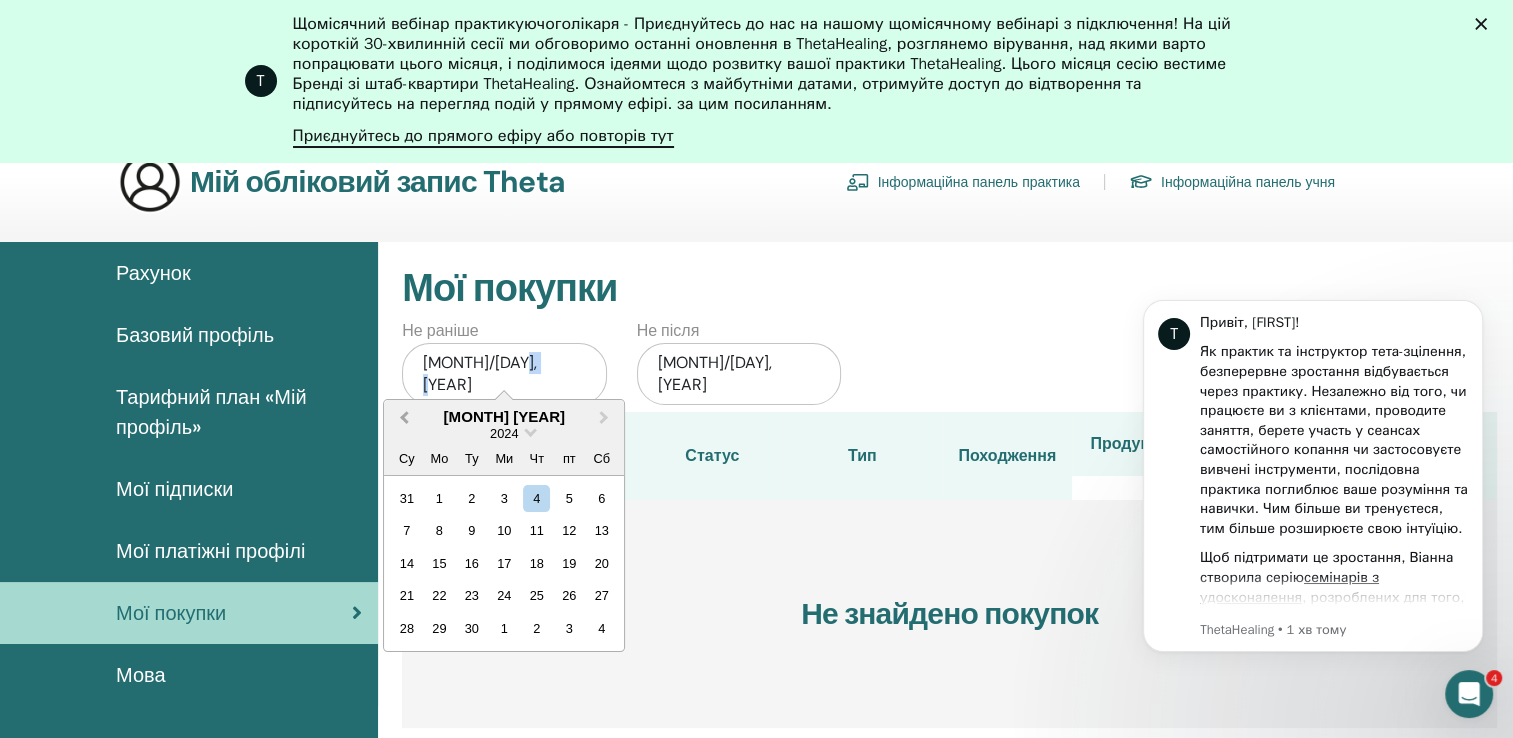 click on "Previous Month" at bounding box center [404, 417] 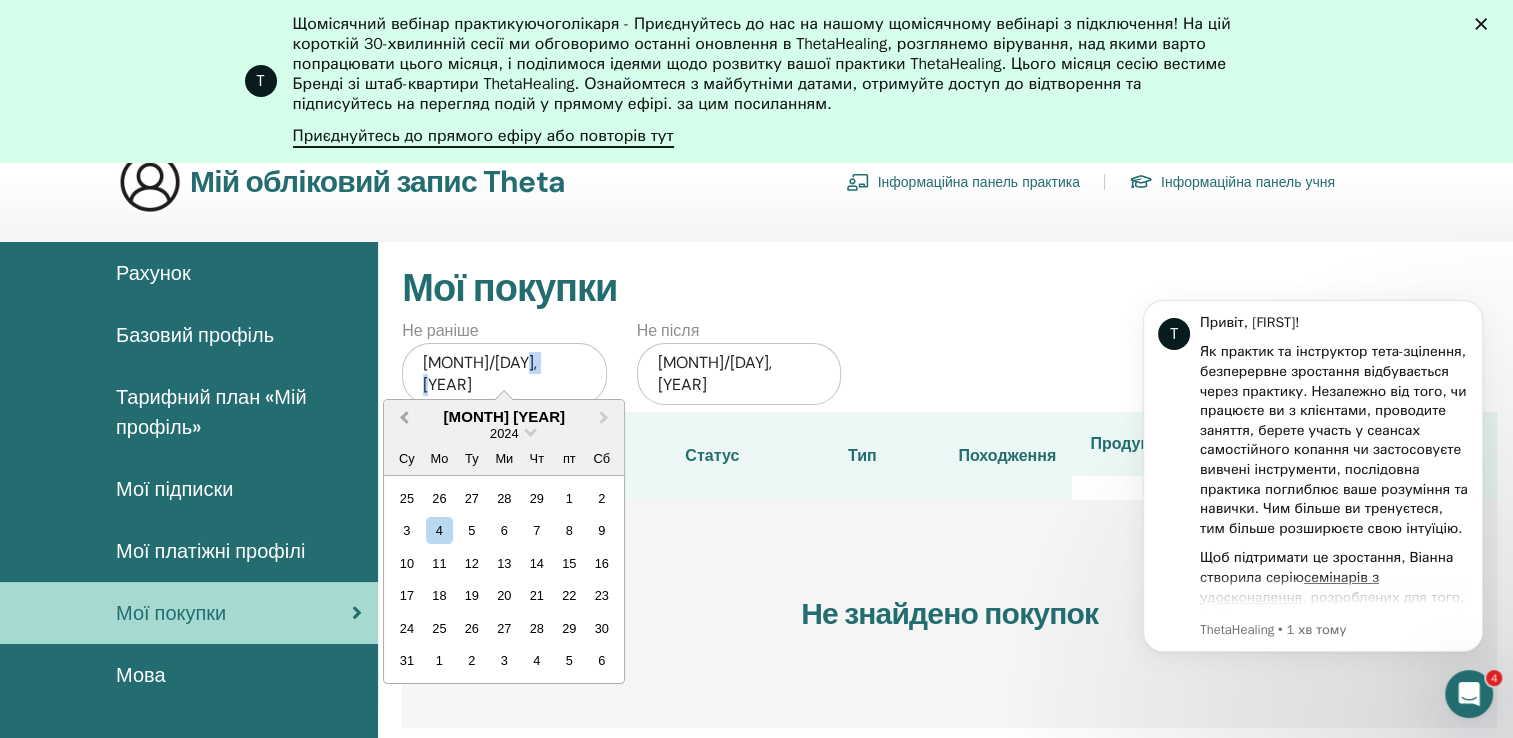 click on "Previous Month" at bounding box center [404, 417] 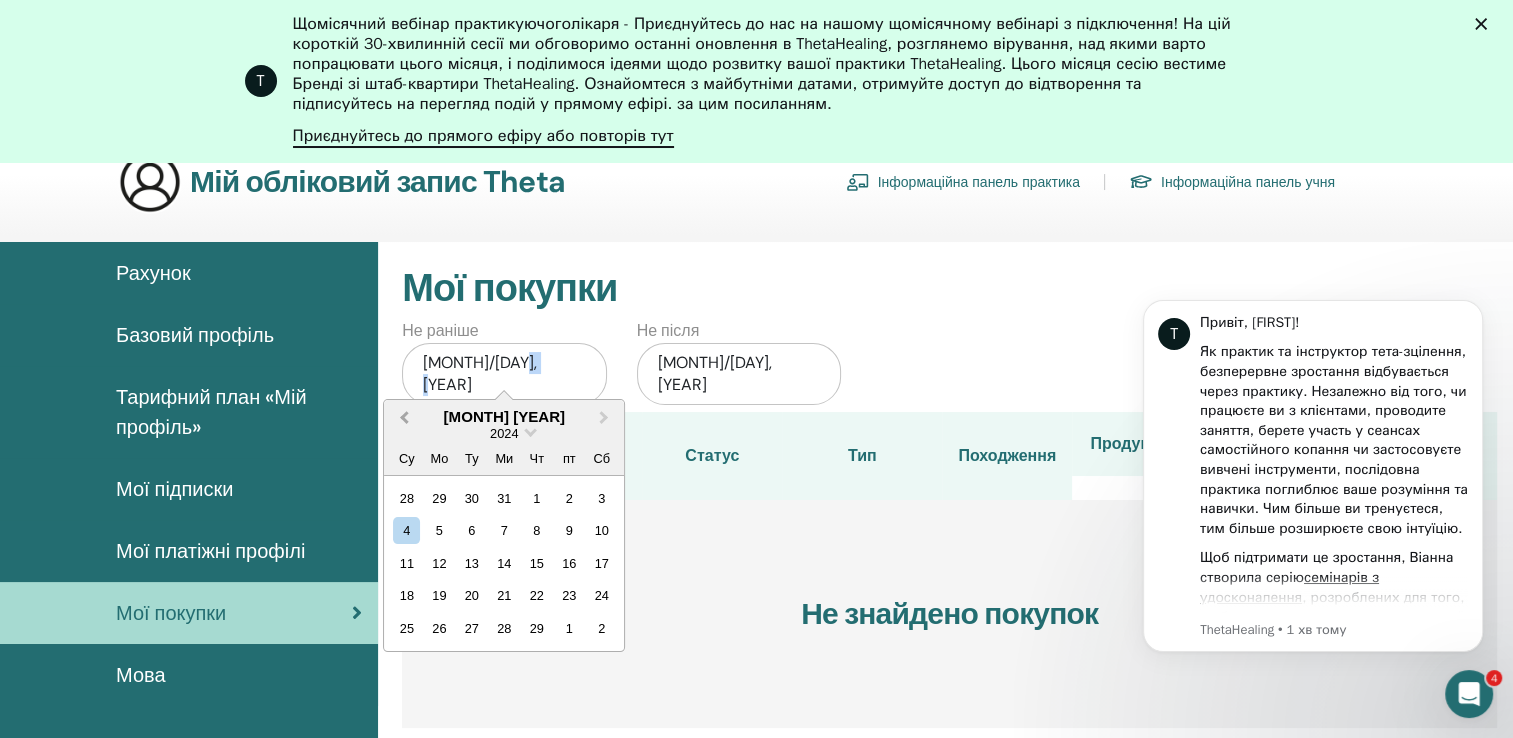 click on "Previous Month" at bounding box center (404, 417) 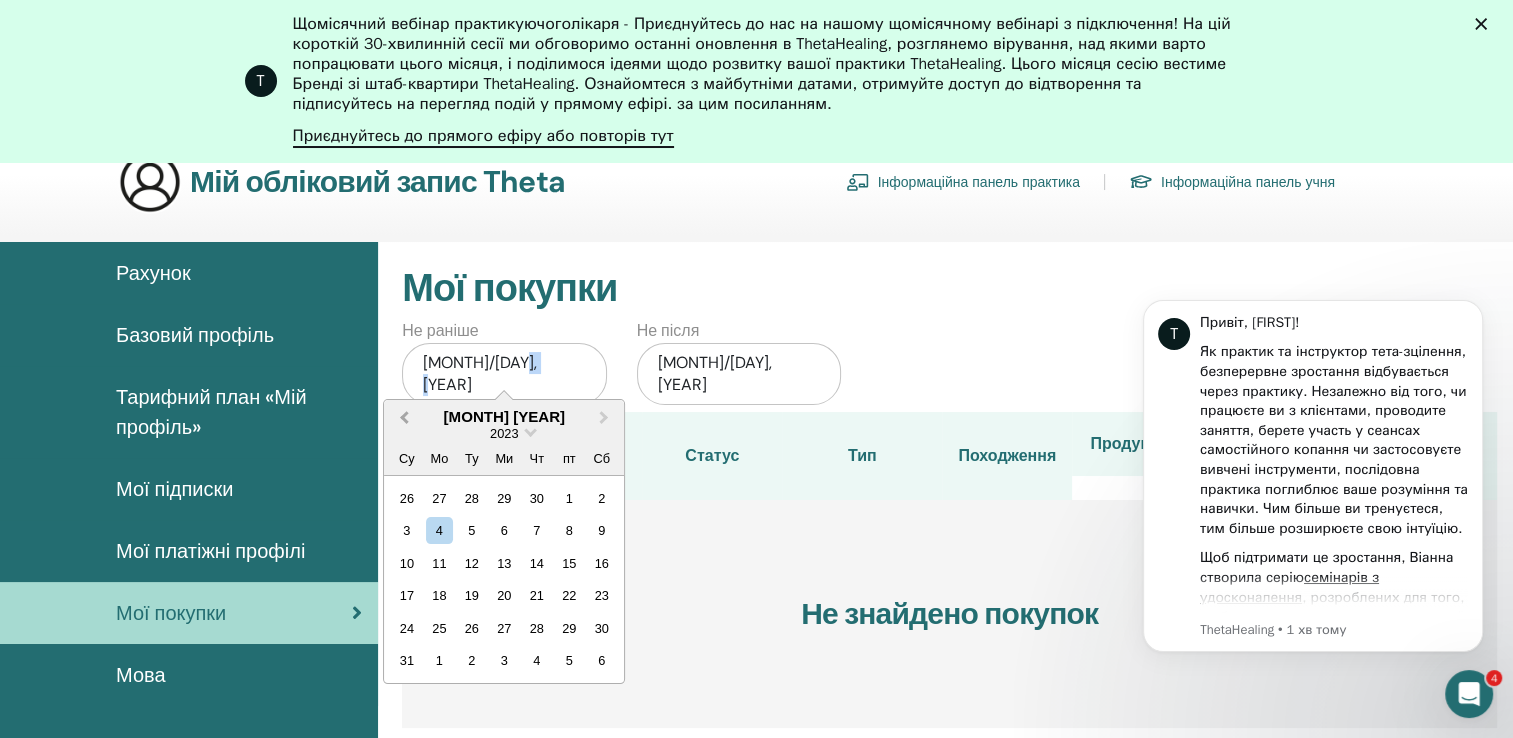 click on "Previous Month" at bounding box center [404, 417] 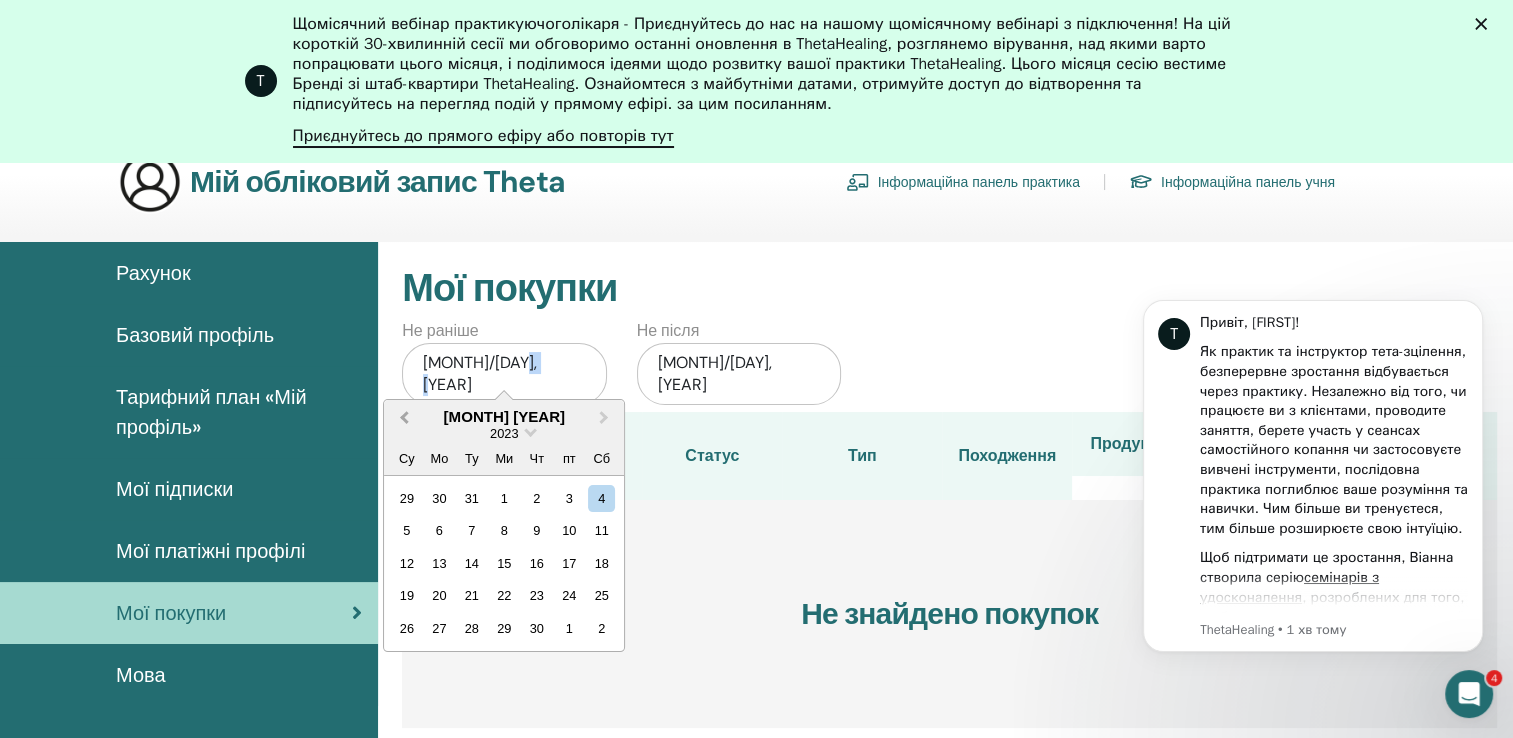 click on "Previous Month" at bounding box center [404, 417] 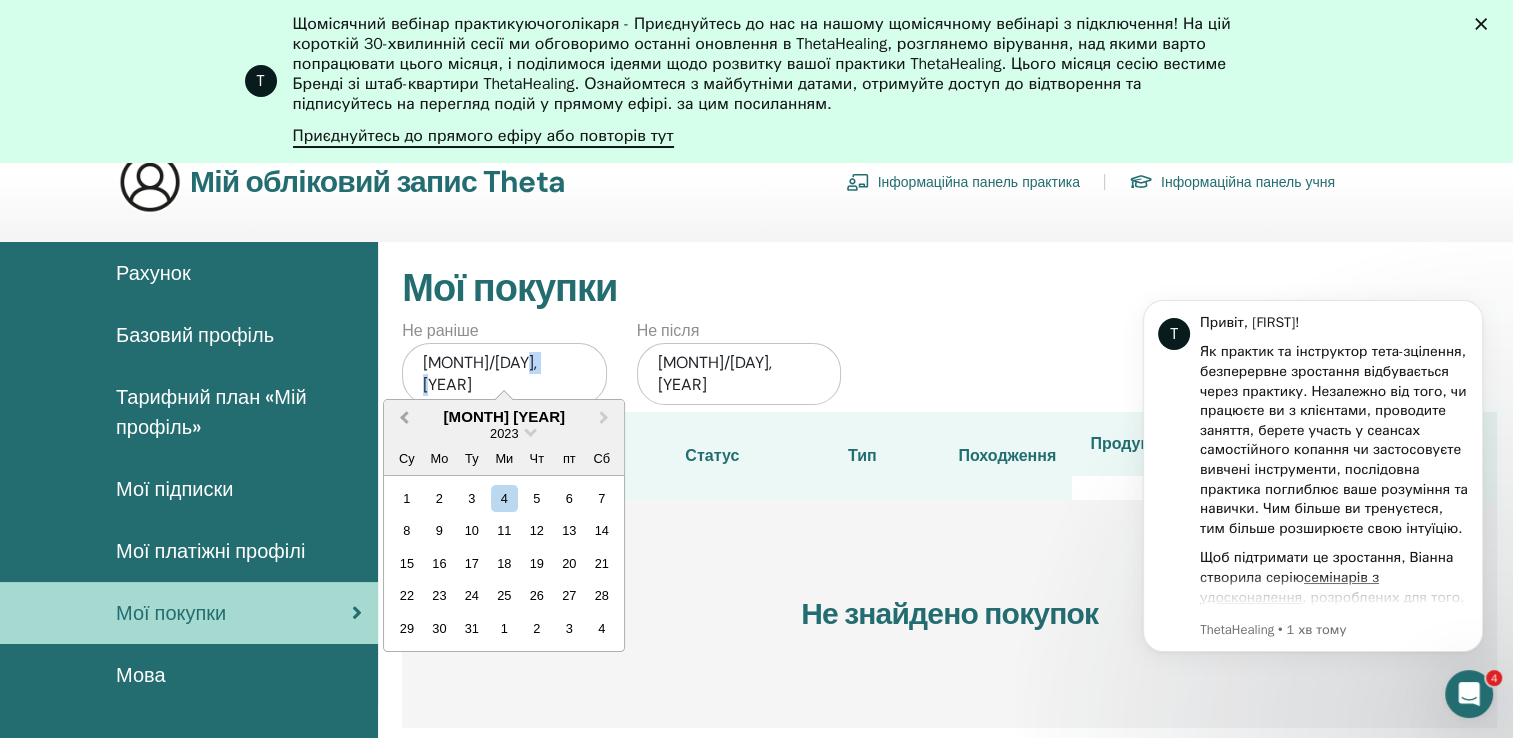 click on "Previous Month" at bounding box center (404, 417) 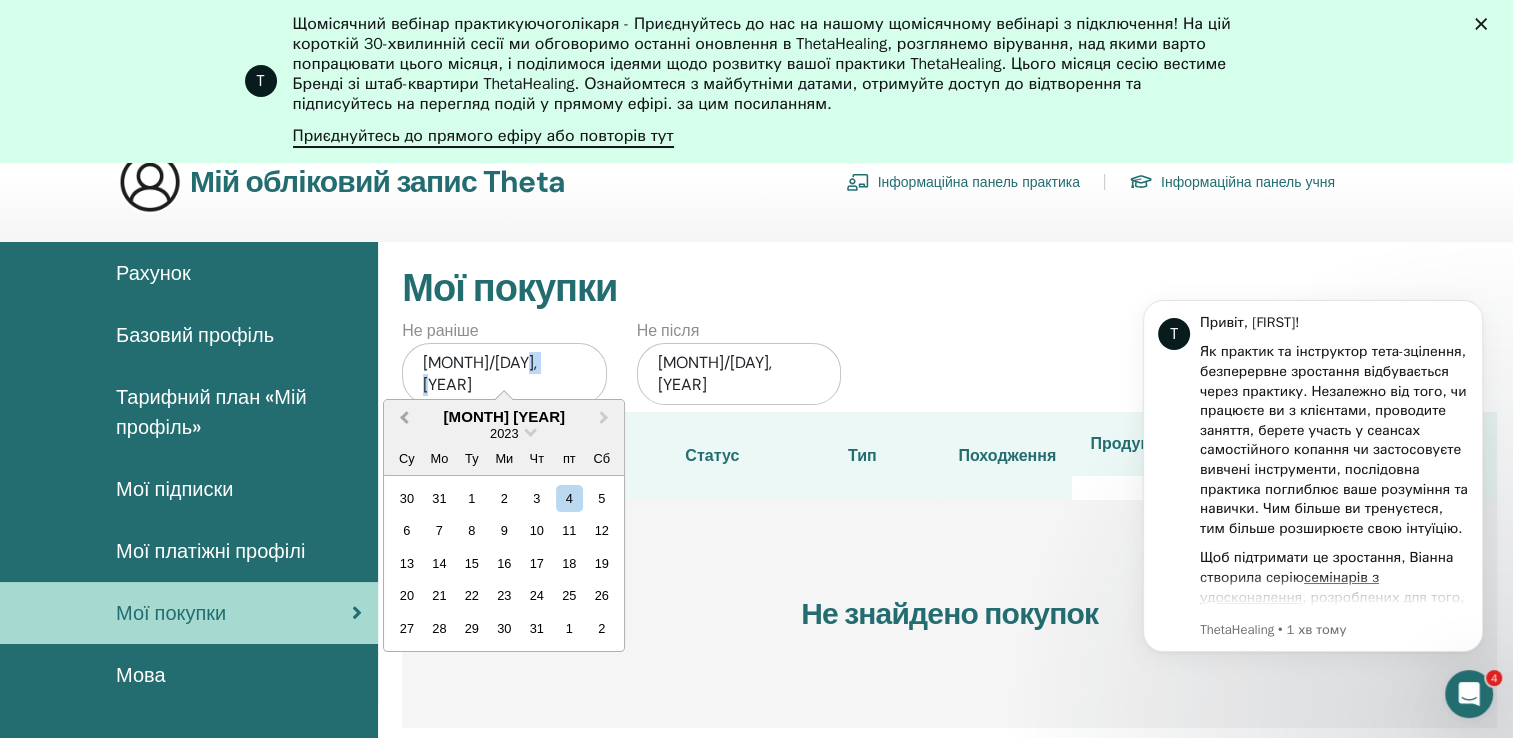click on "Previous Month" at bounding box center [404, 417] 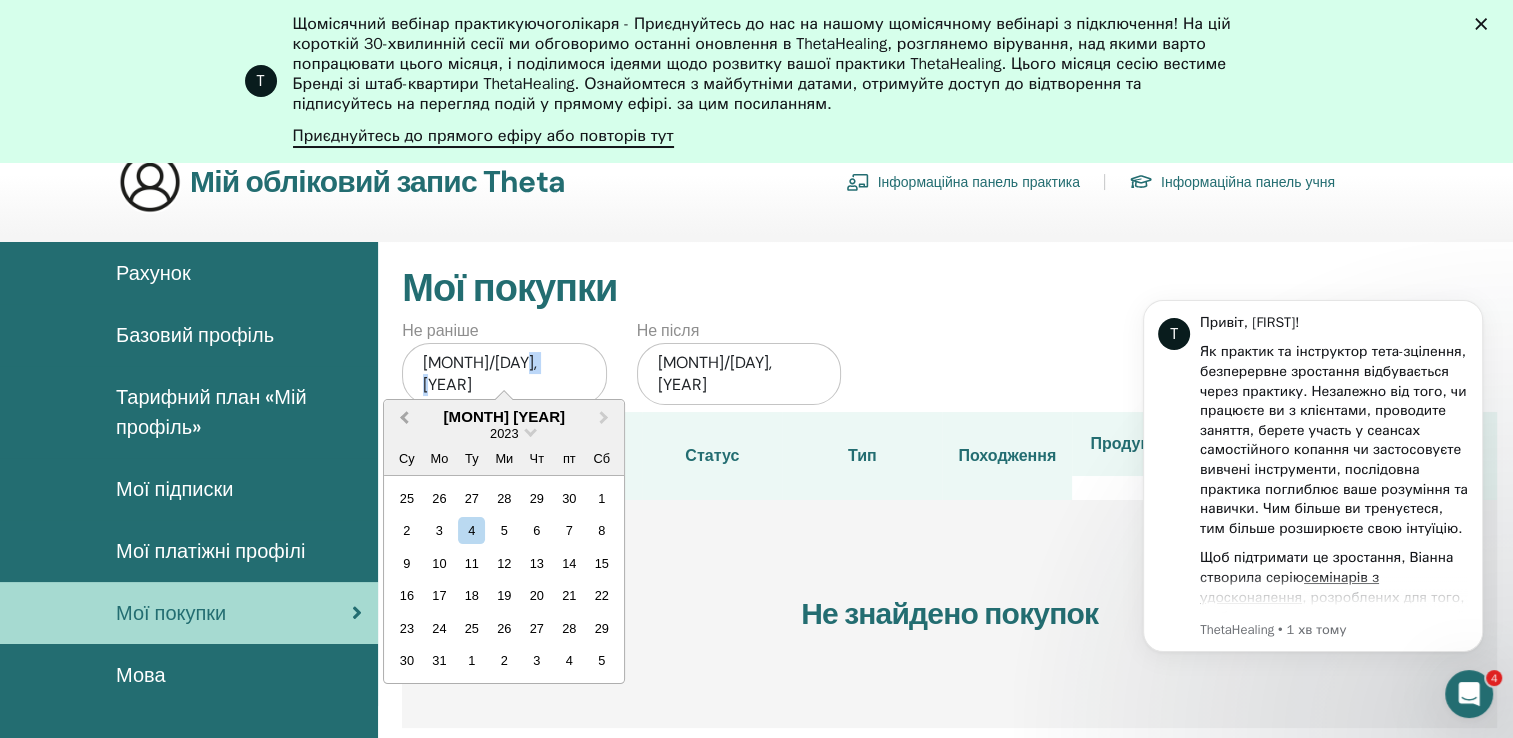 click on "Previous Month" at bounding box center (404, 417) 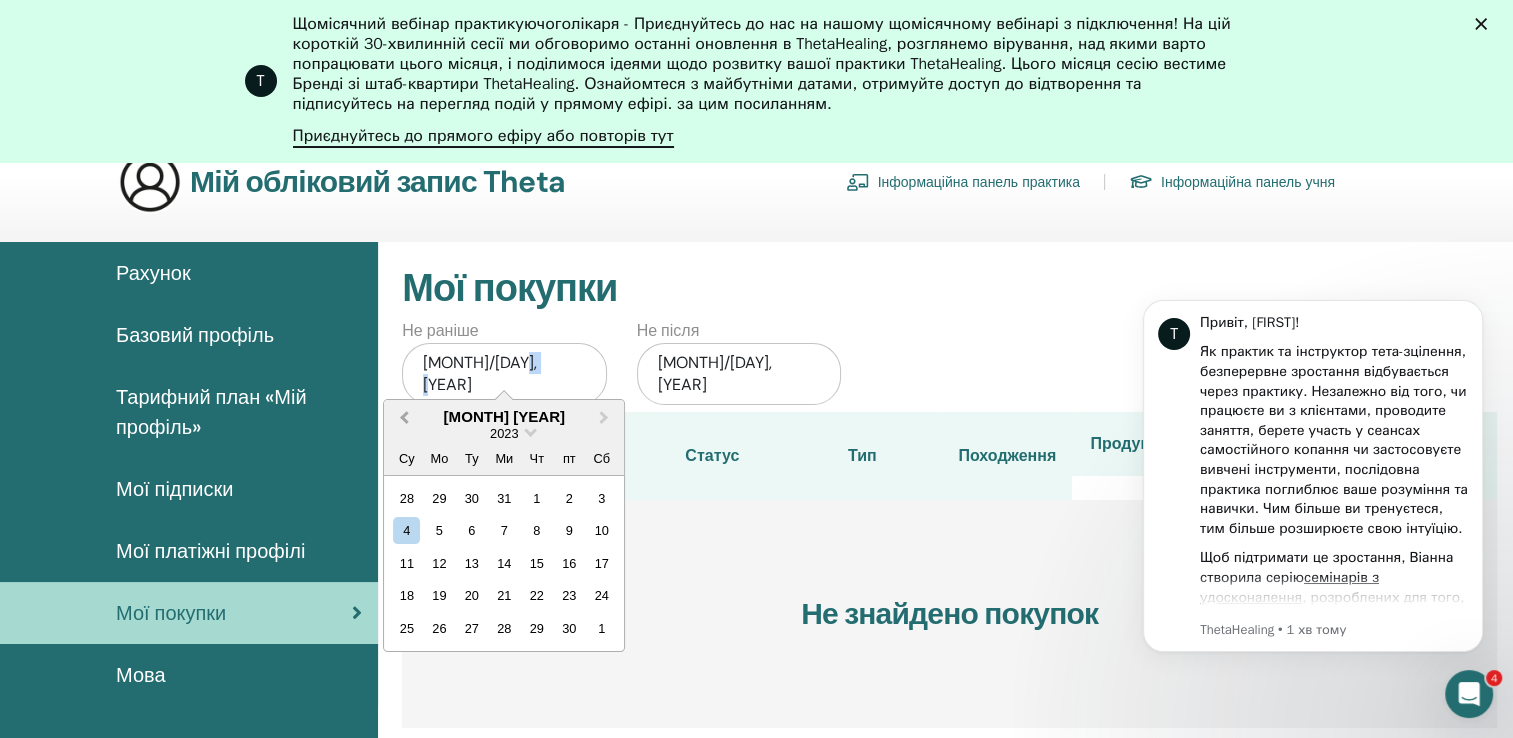 click on "Previous Month" at bounding box center (404, 417) 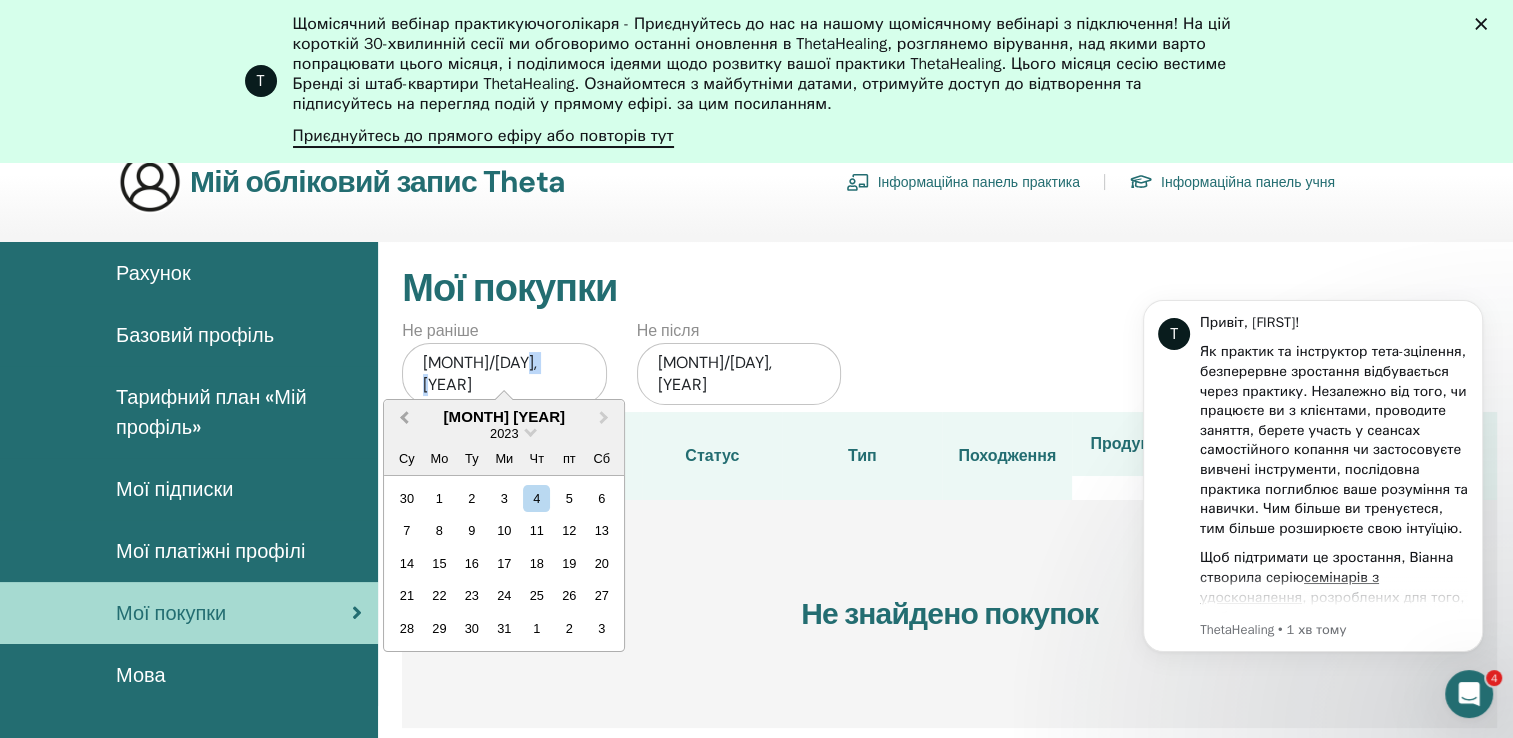 click on "Previous Month" at bounding box center [404, 417] 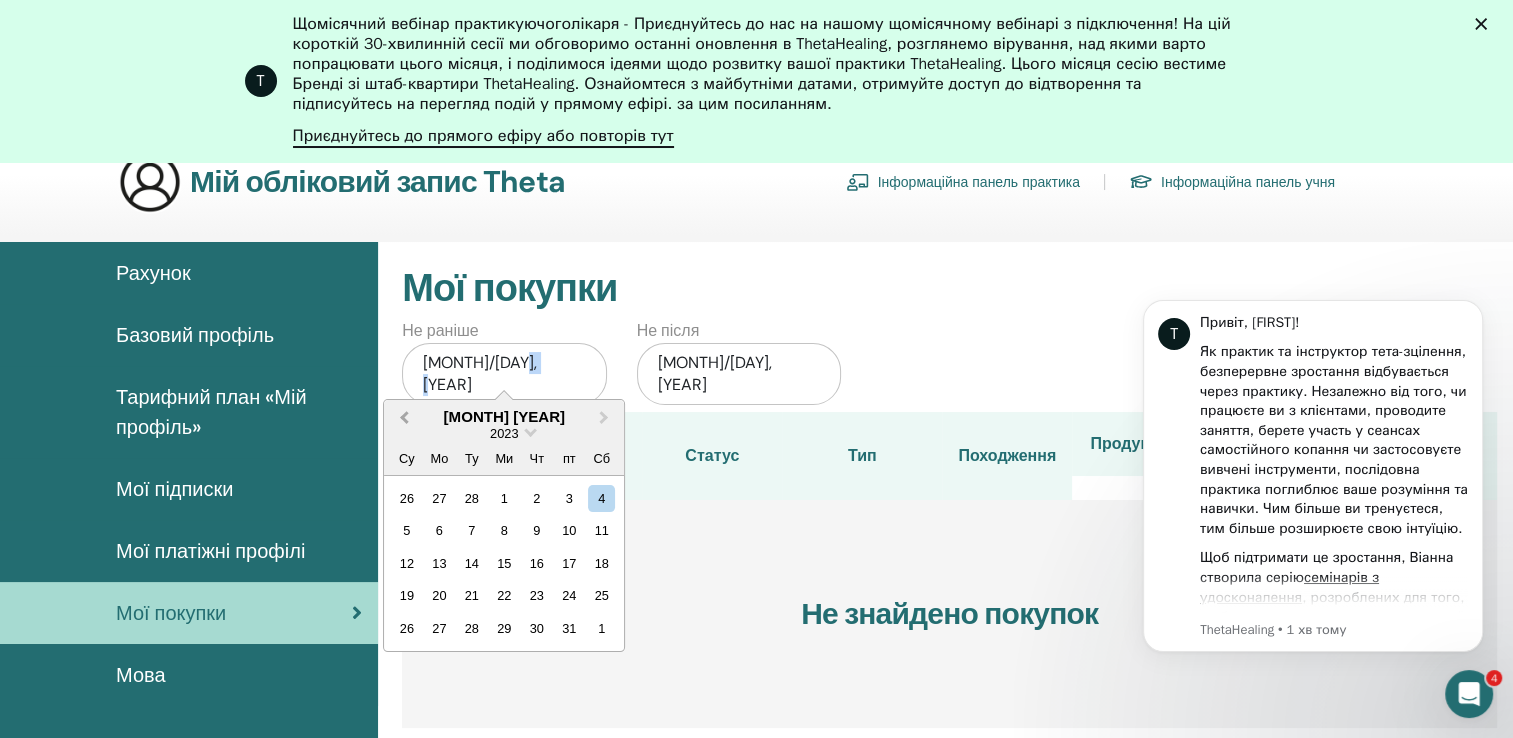 click on "Previous Month" at bounding box center (404, 417) 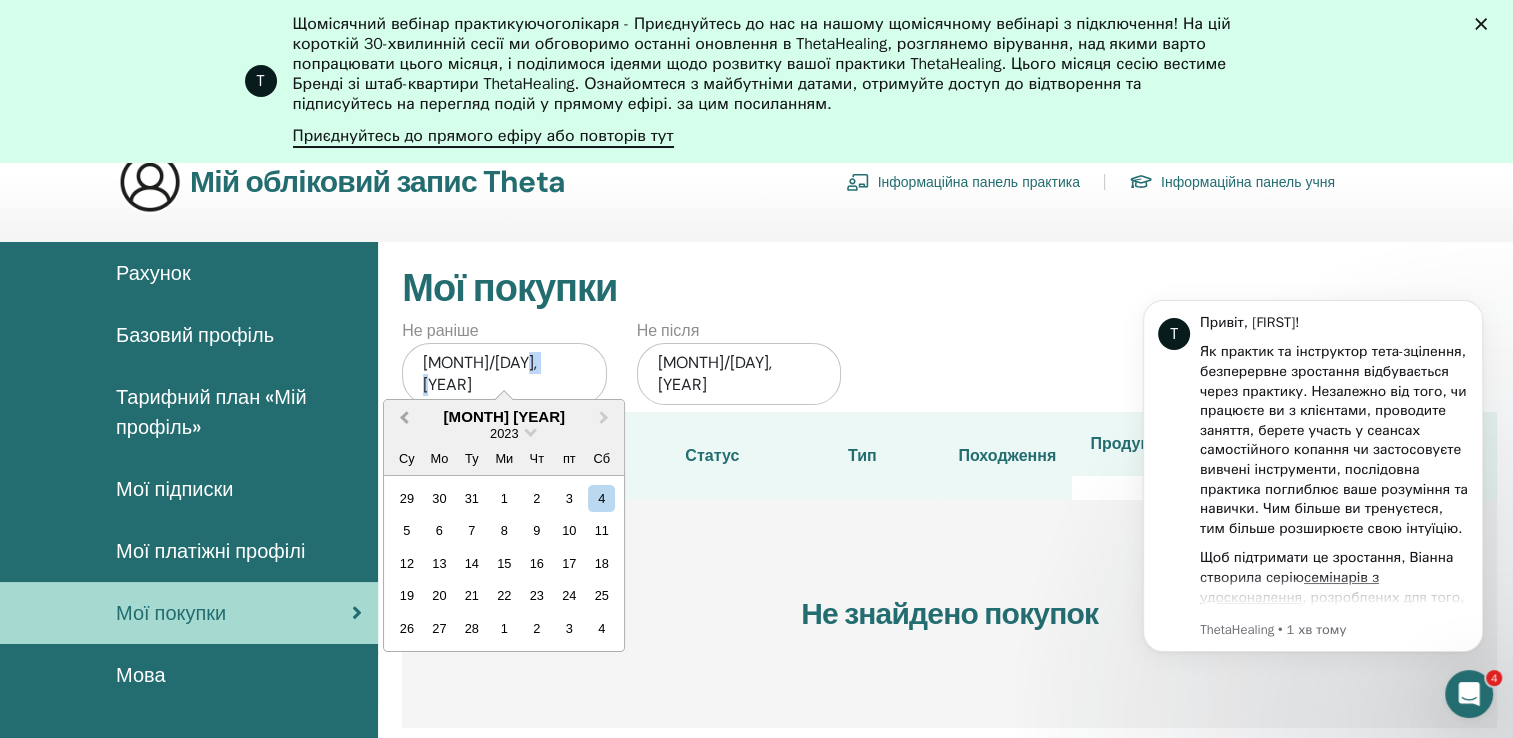 click on "Previous Month" at bounding box center (404, 417) 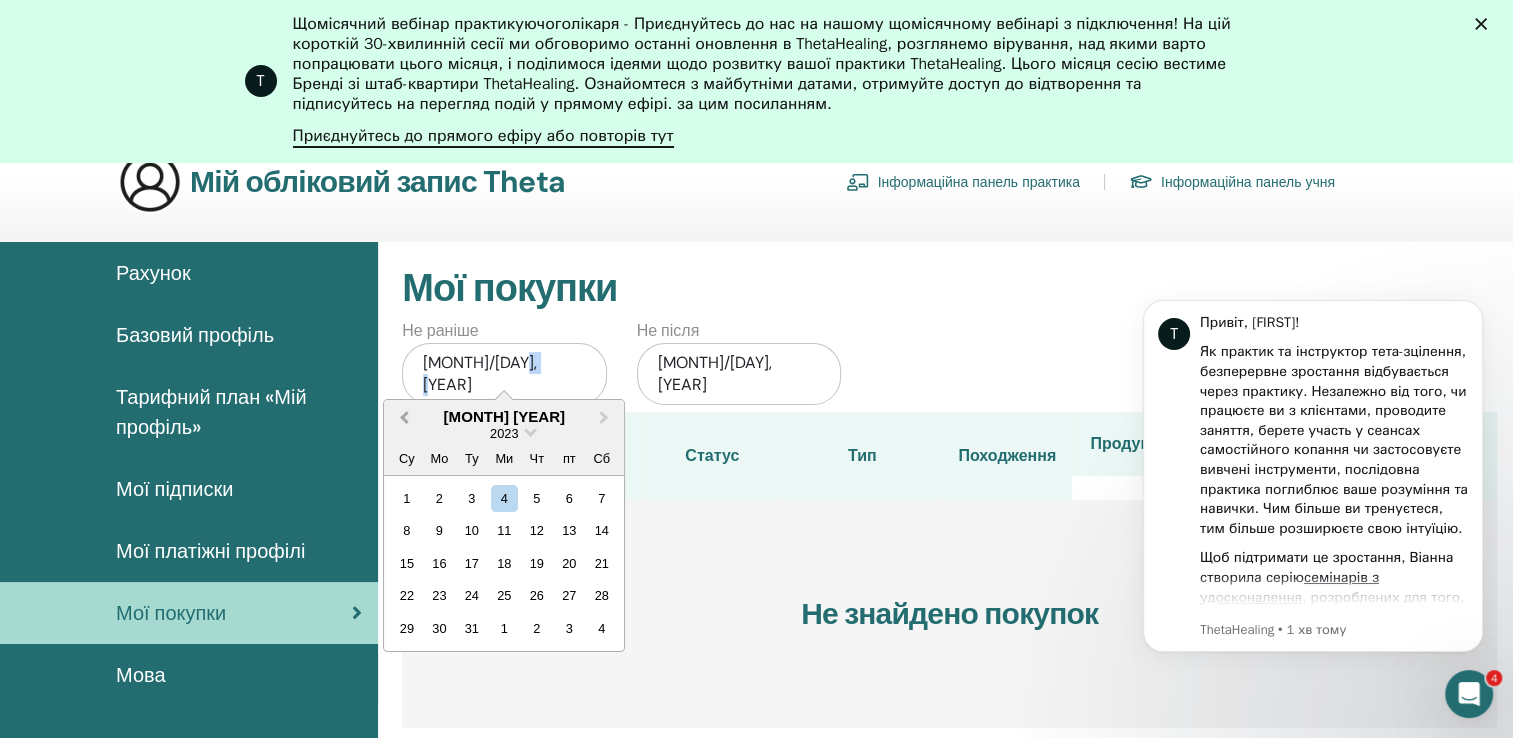 click on "Previous Month" at bounding box center (404, 417) 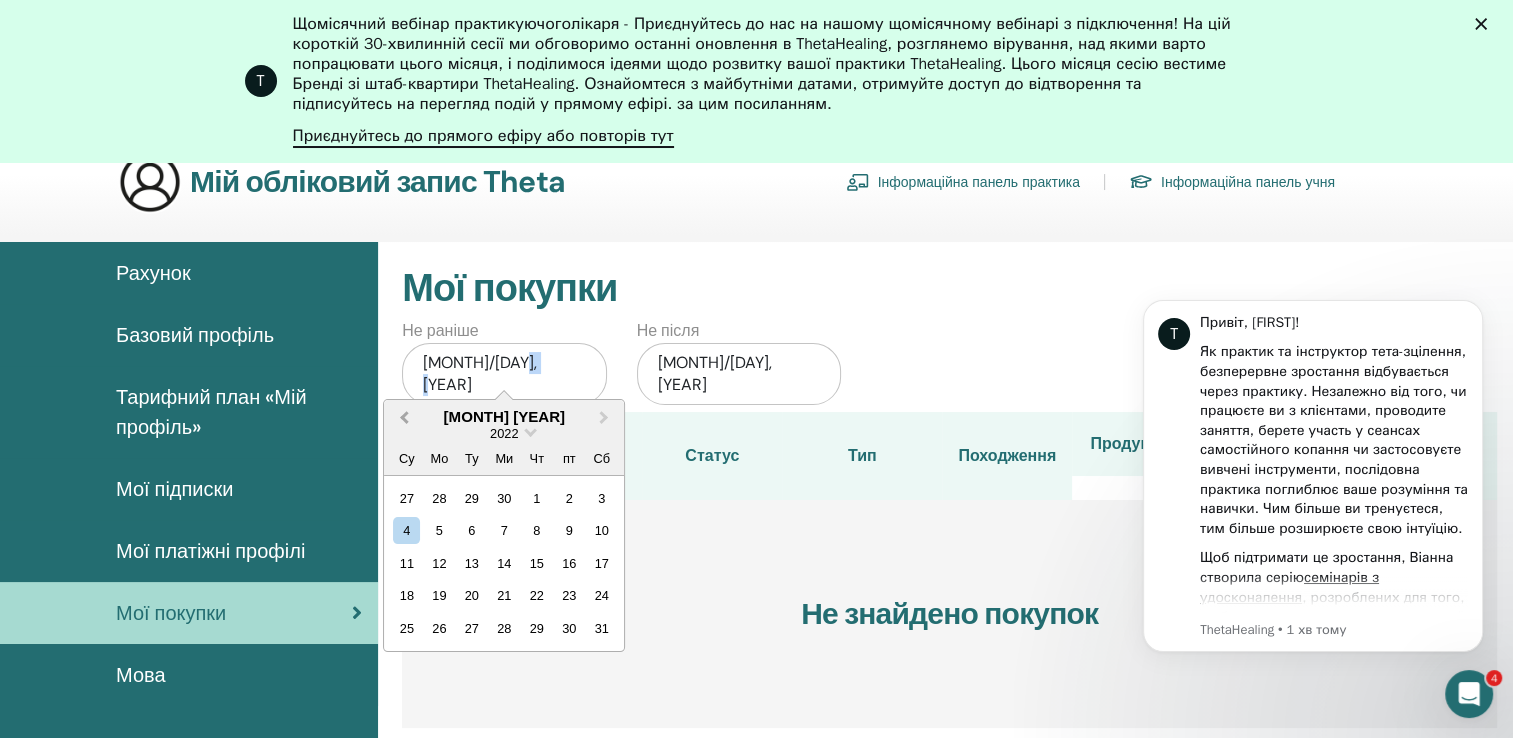 click on "Previous Month" at bounding box center (404, 417) 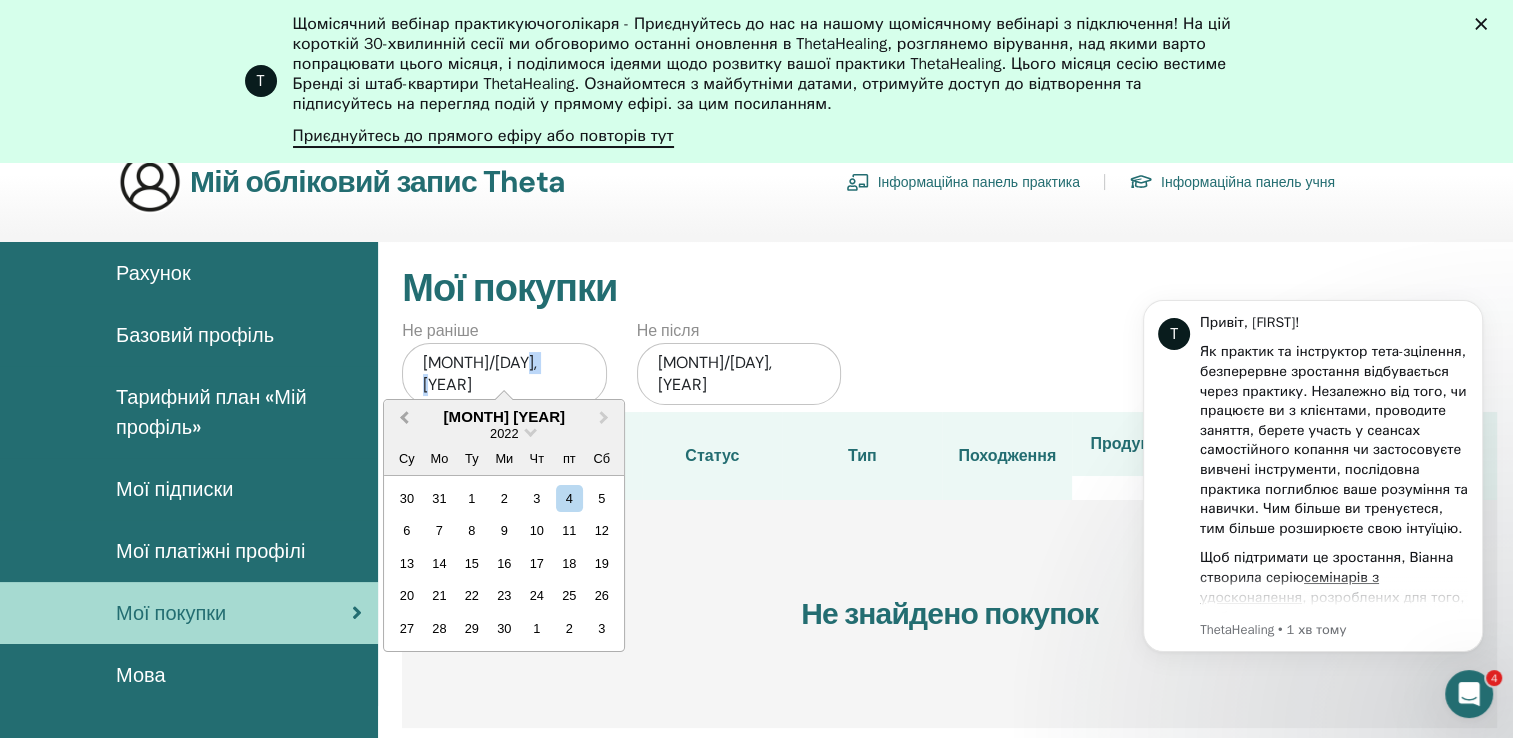 click on "Previous Month" at bounding box center [404, 417] 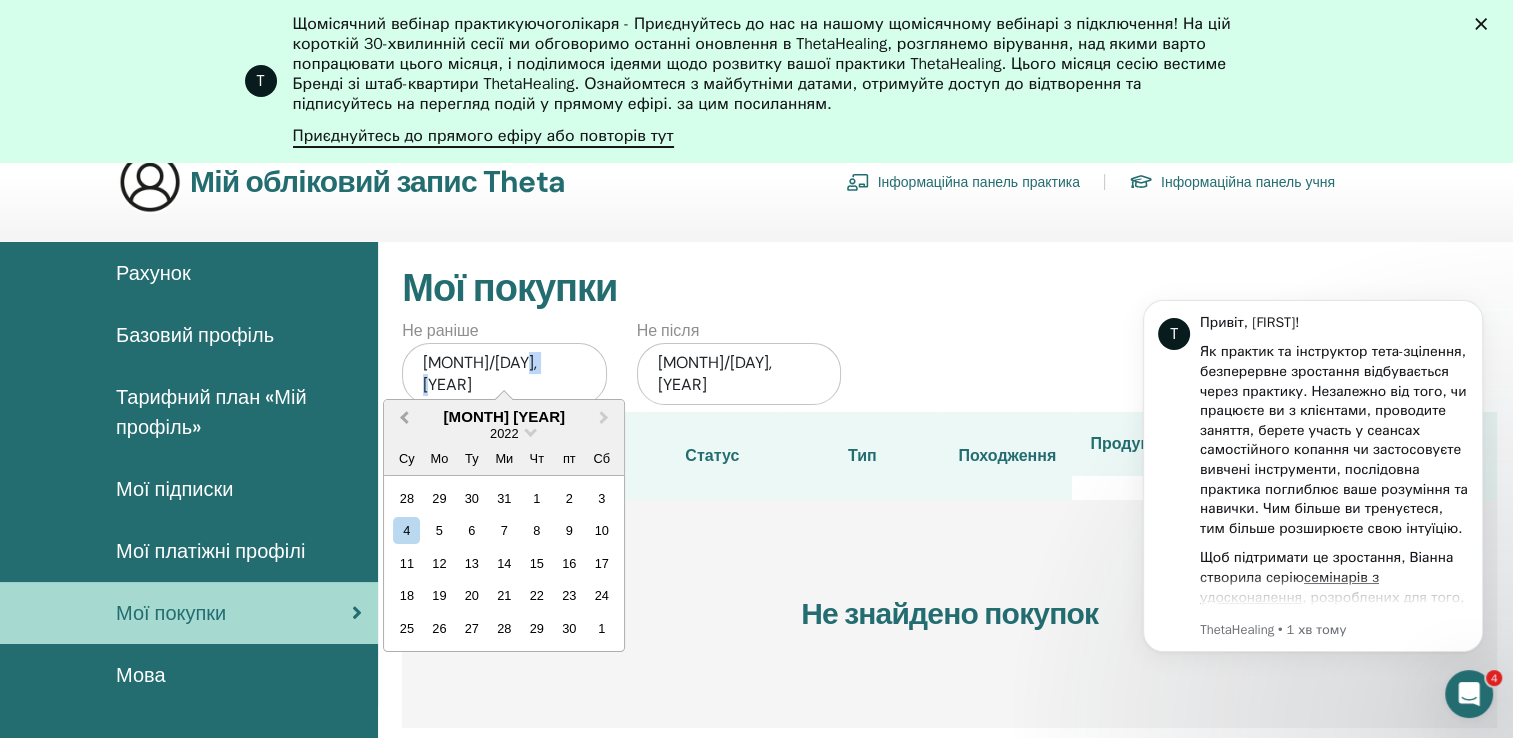 click on "Previous Month" at bounding box center [404, 417] 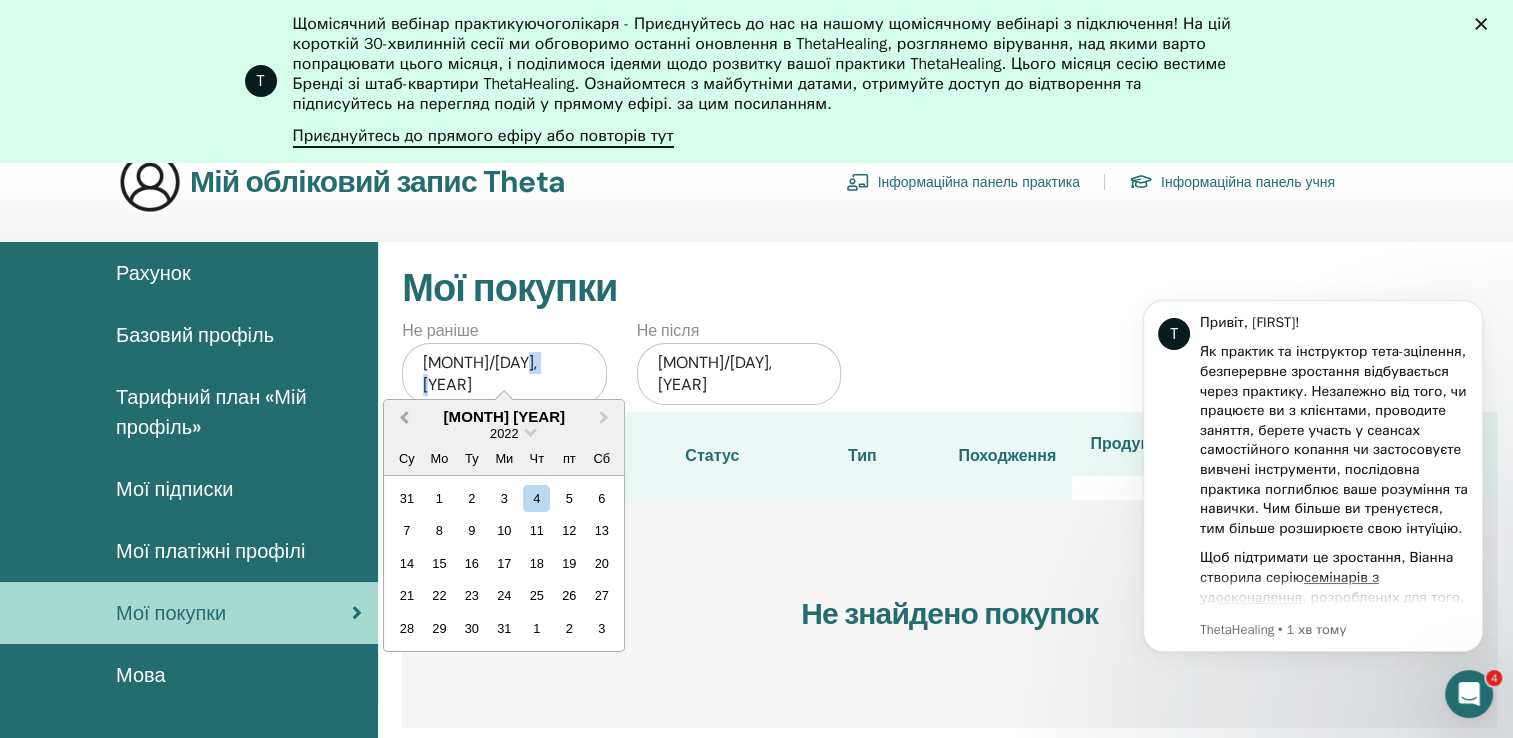 click on "Previous Month" at bounding box center (404, 417) 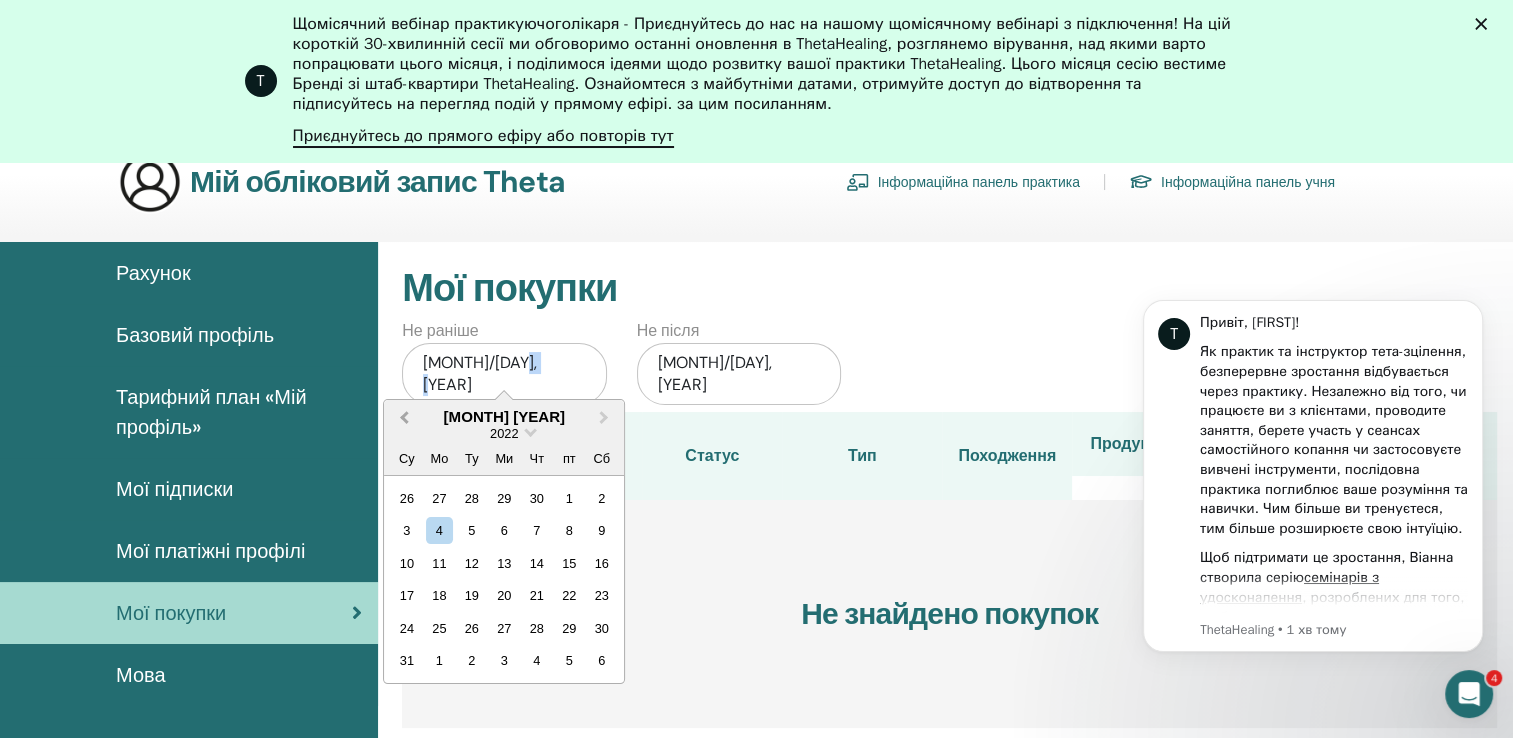 click on "Previous Month" at bounding box center [404, 417] 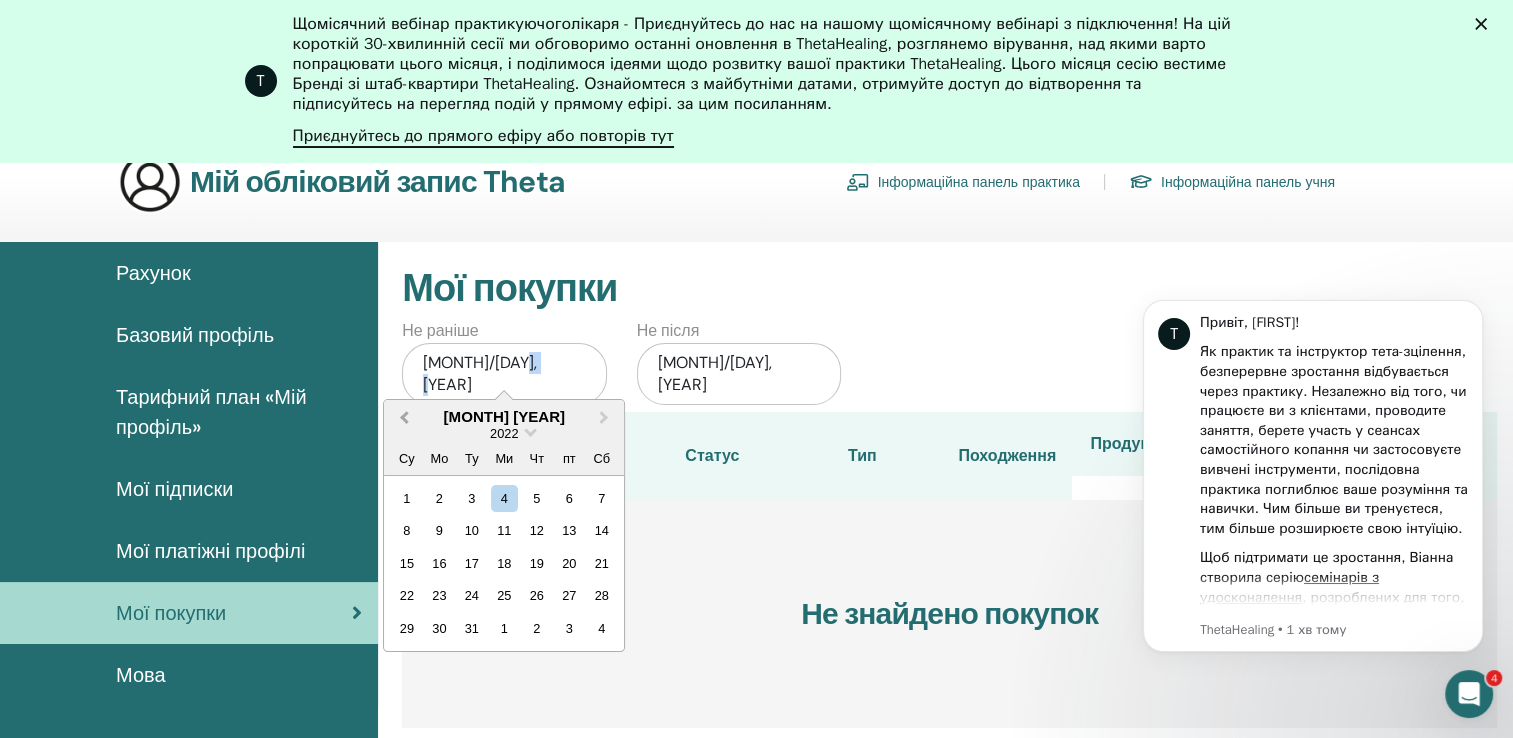 click on "Previous Month" at bounding box center [404, 417] 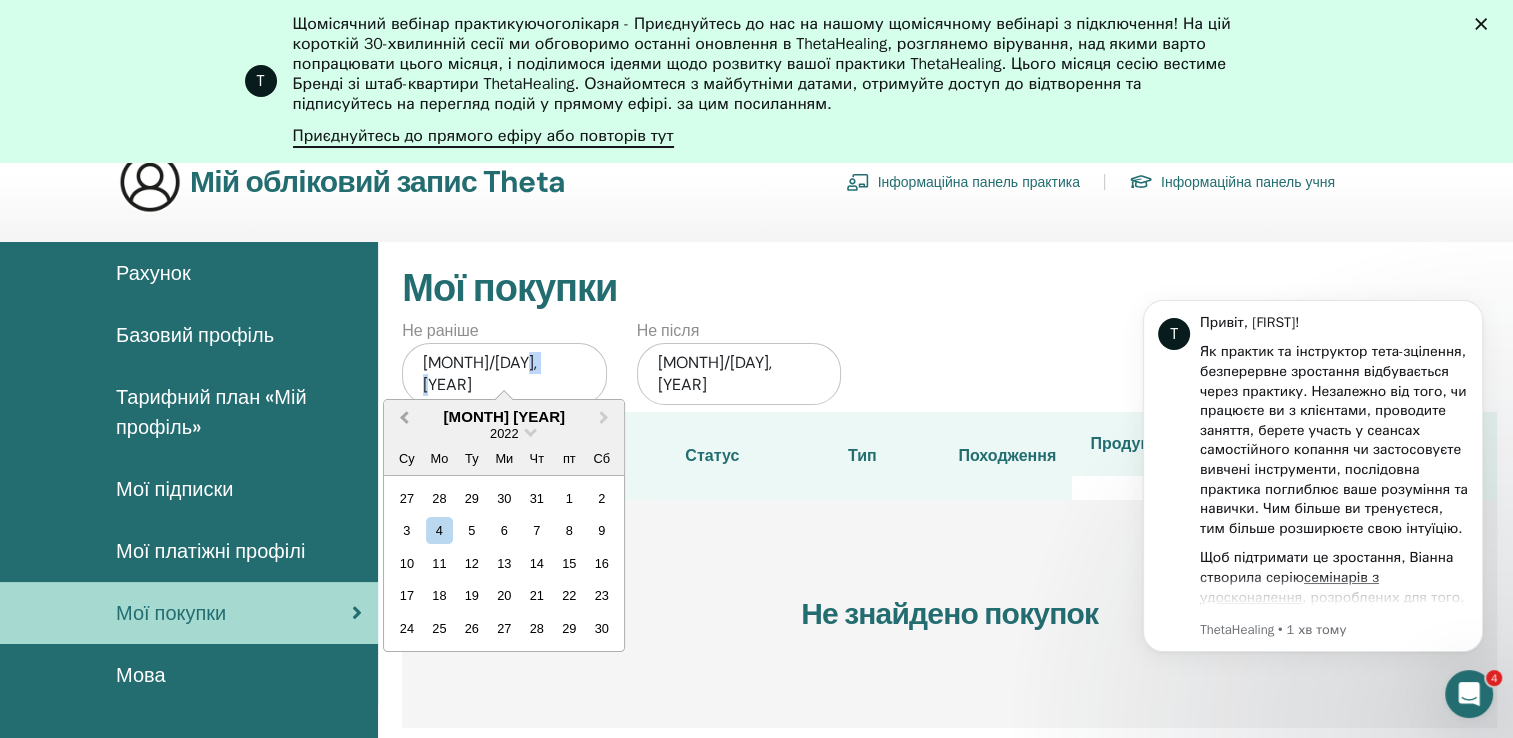 click on "Previous Month" at bounding box center (404, 417) 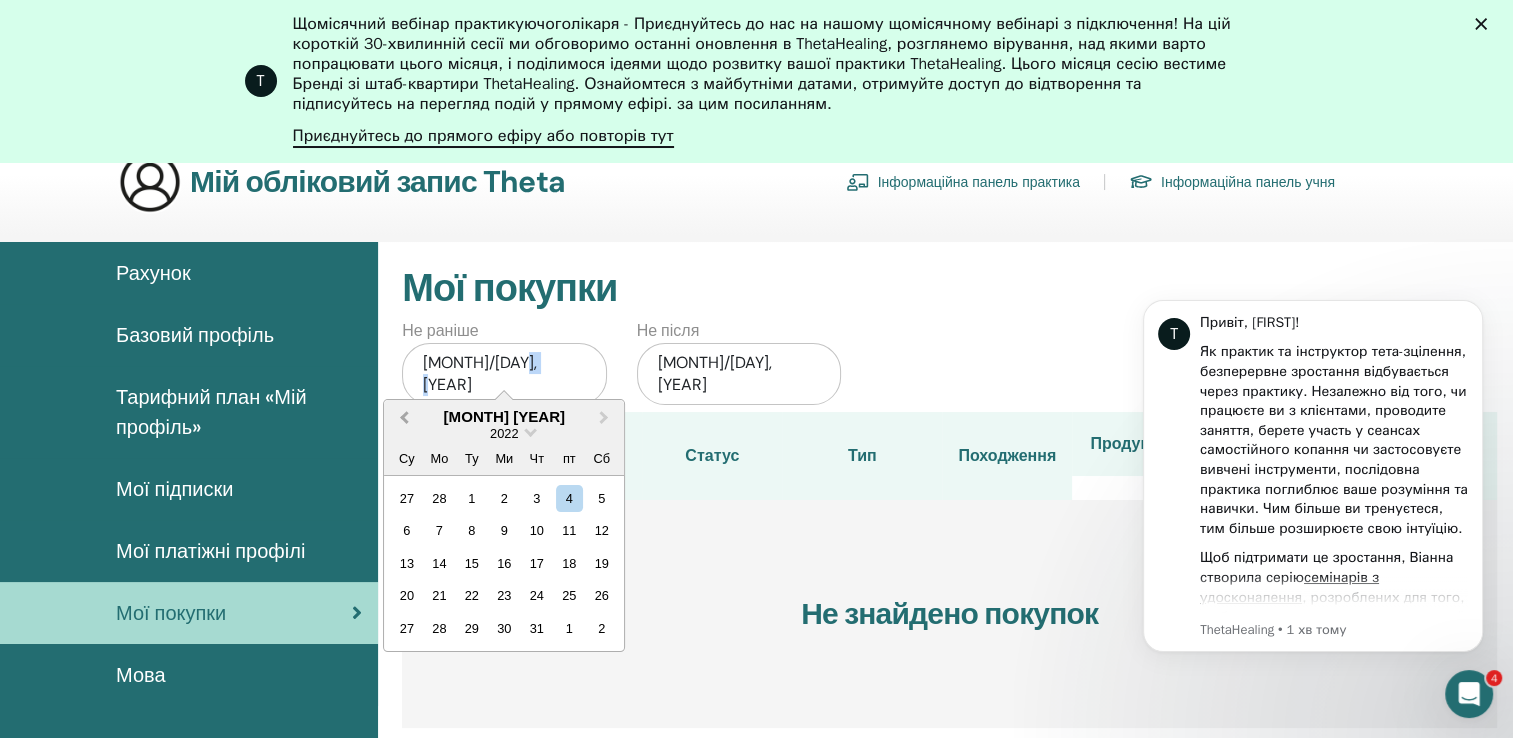 click on "Previous Month" at bounding box center [404, 417] 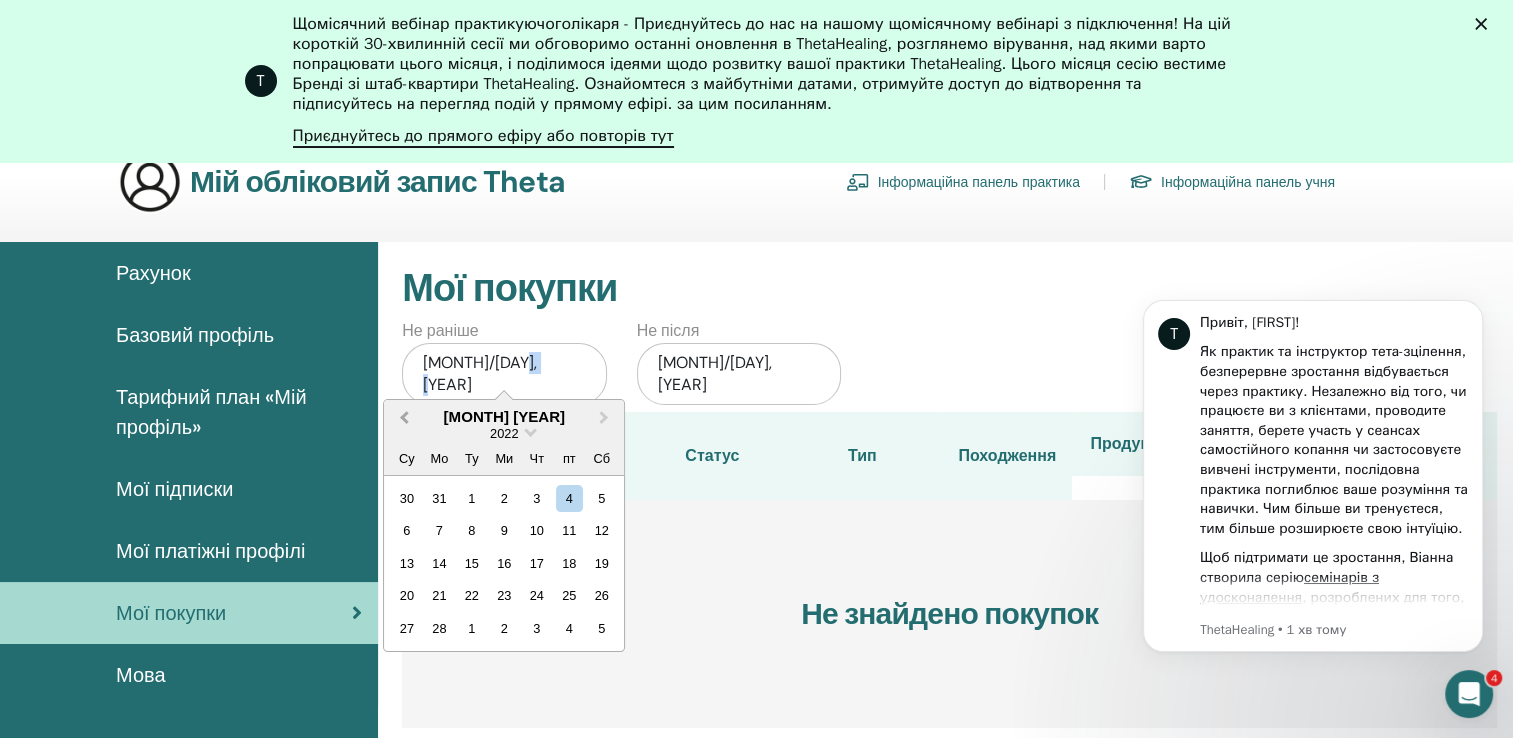 click on "Previous Month" at bounding box center (404, 417) 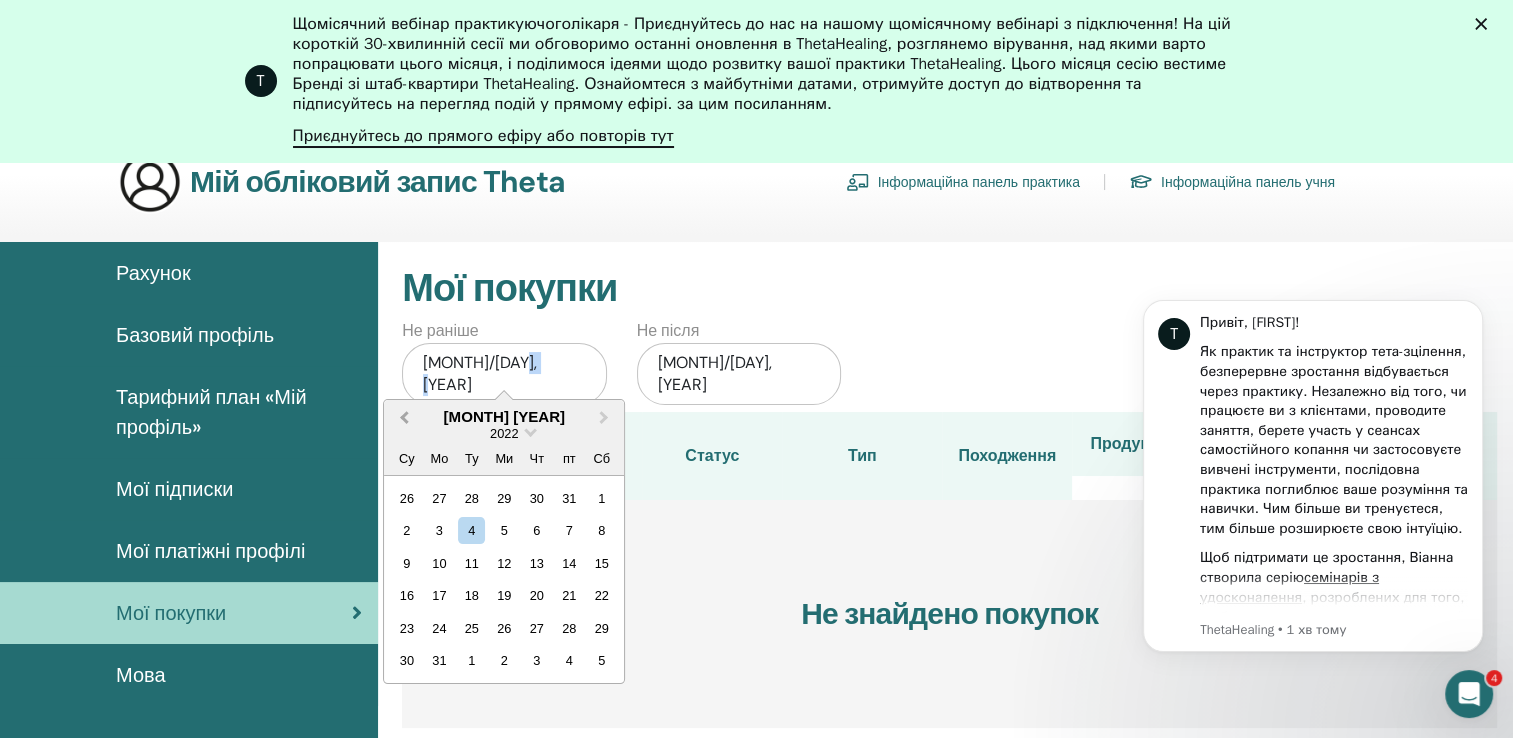 click on "Previous Month" at bounding box center (404, 417) 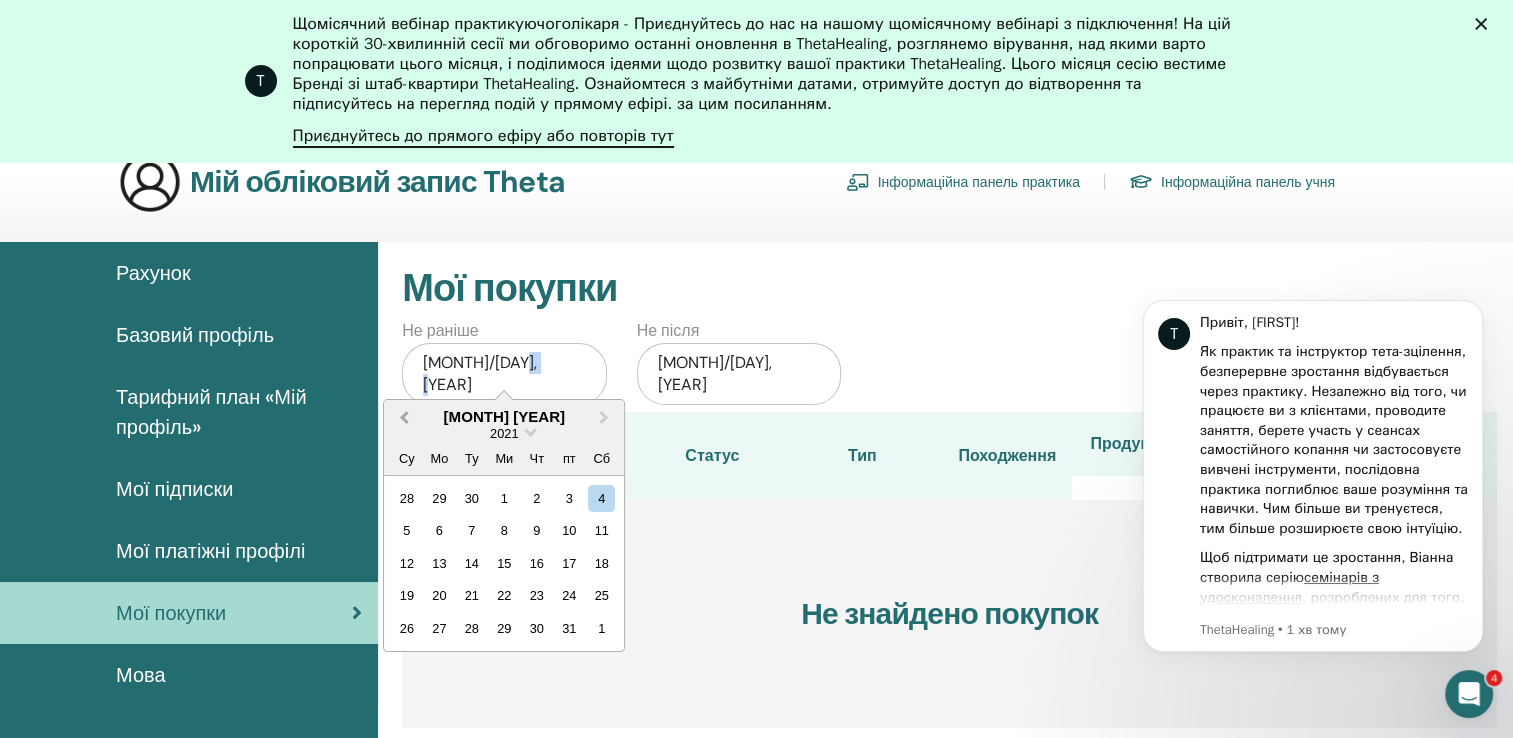 click on "Previous Month" at bounding box center [404, 417] 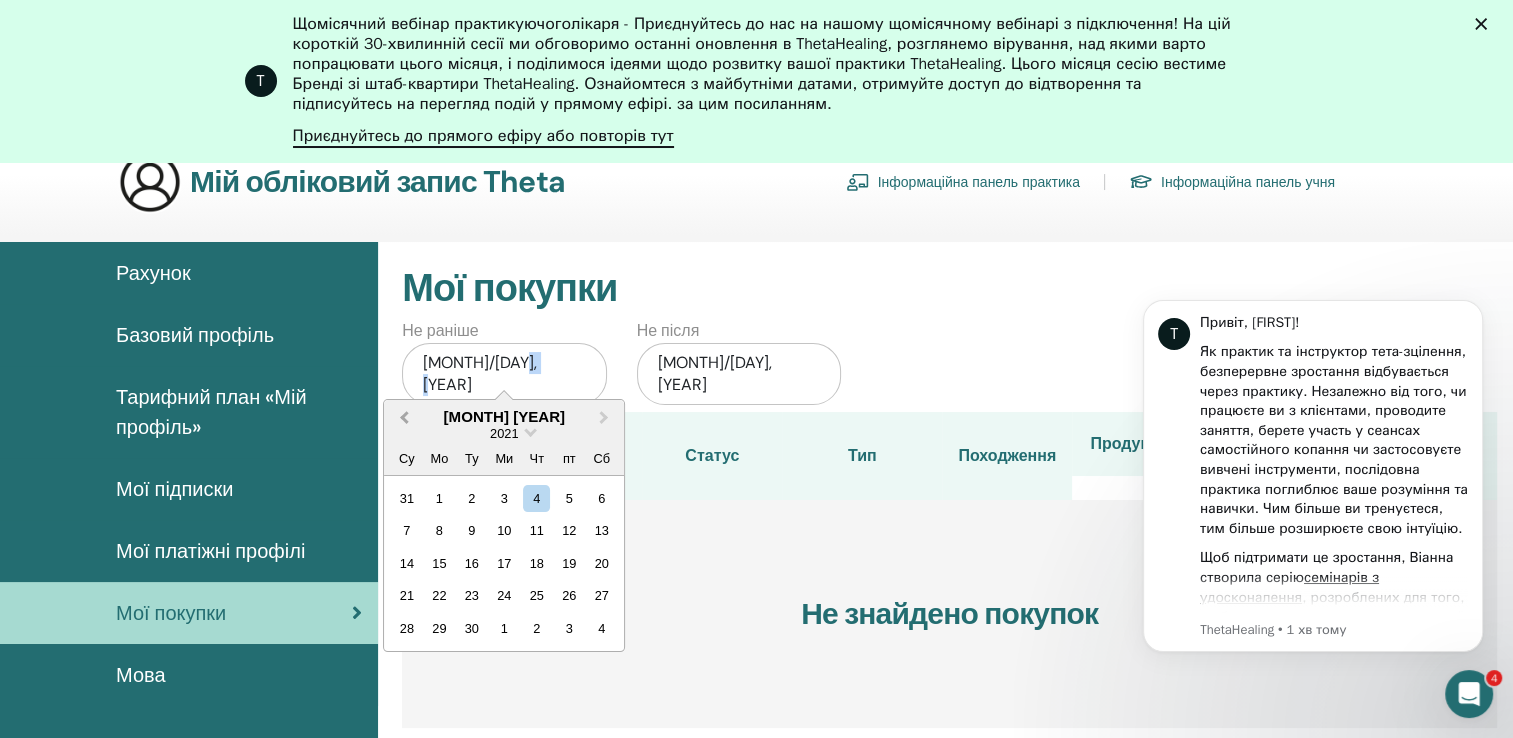 click on "Previous Month" at bounding box center (404, 417) 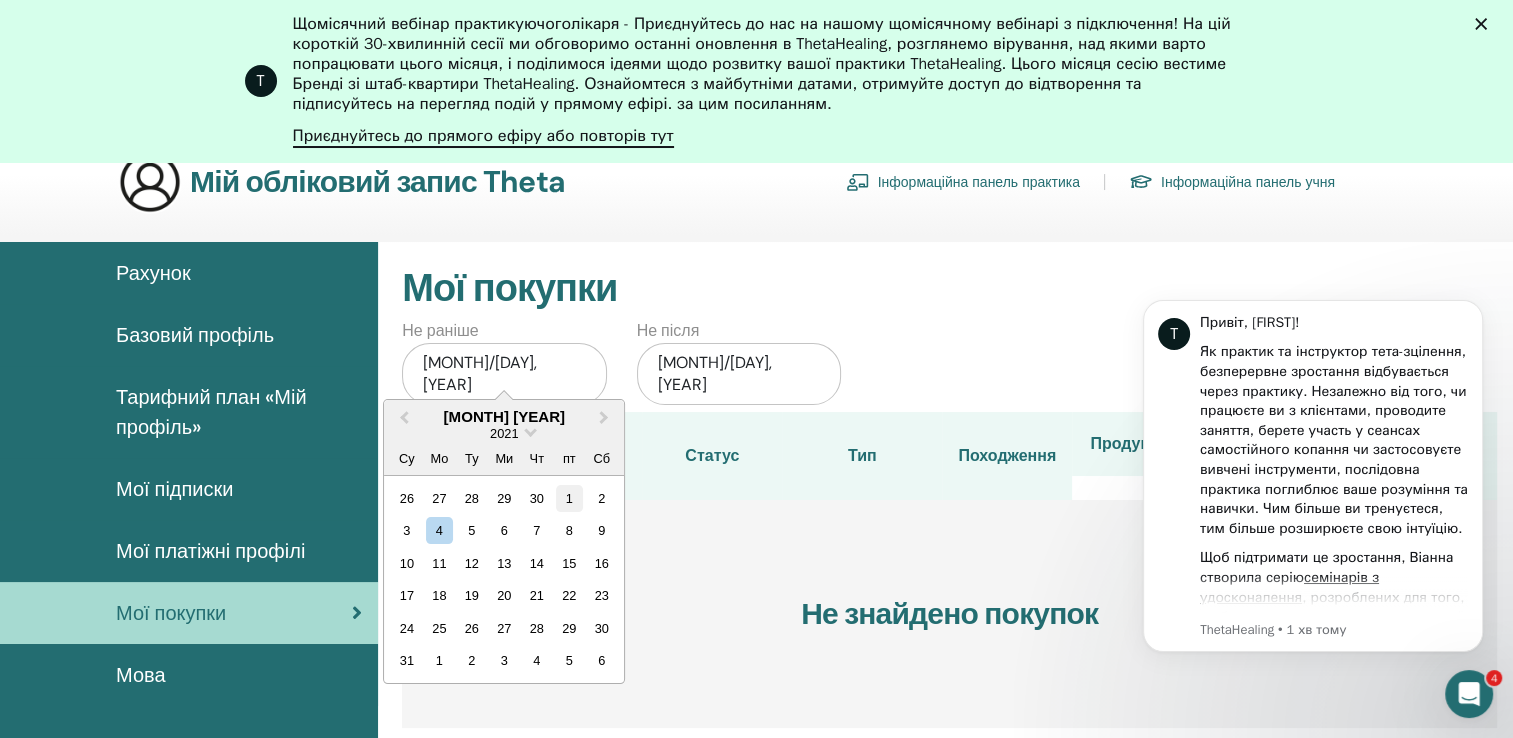click on "1" at bounding box center (569, 498) 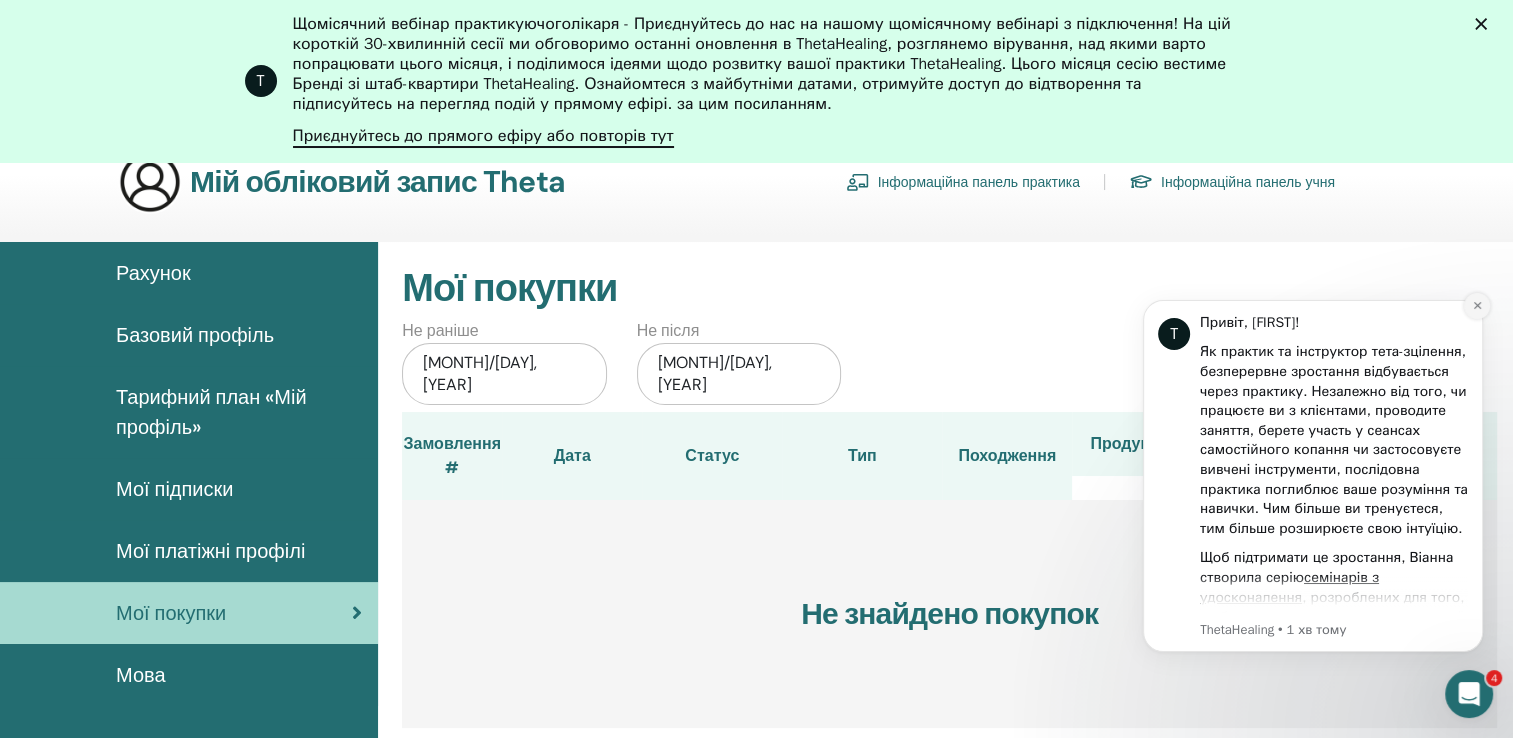 click 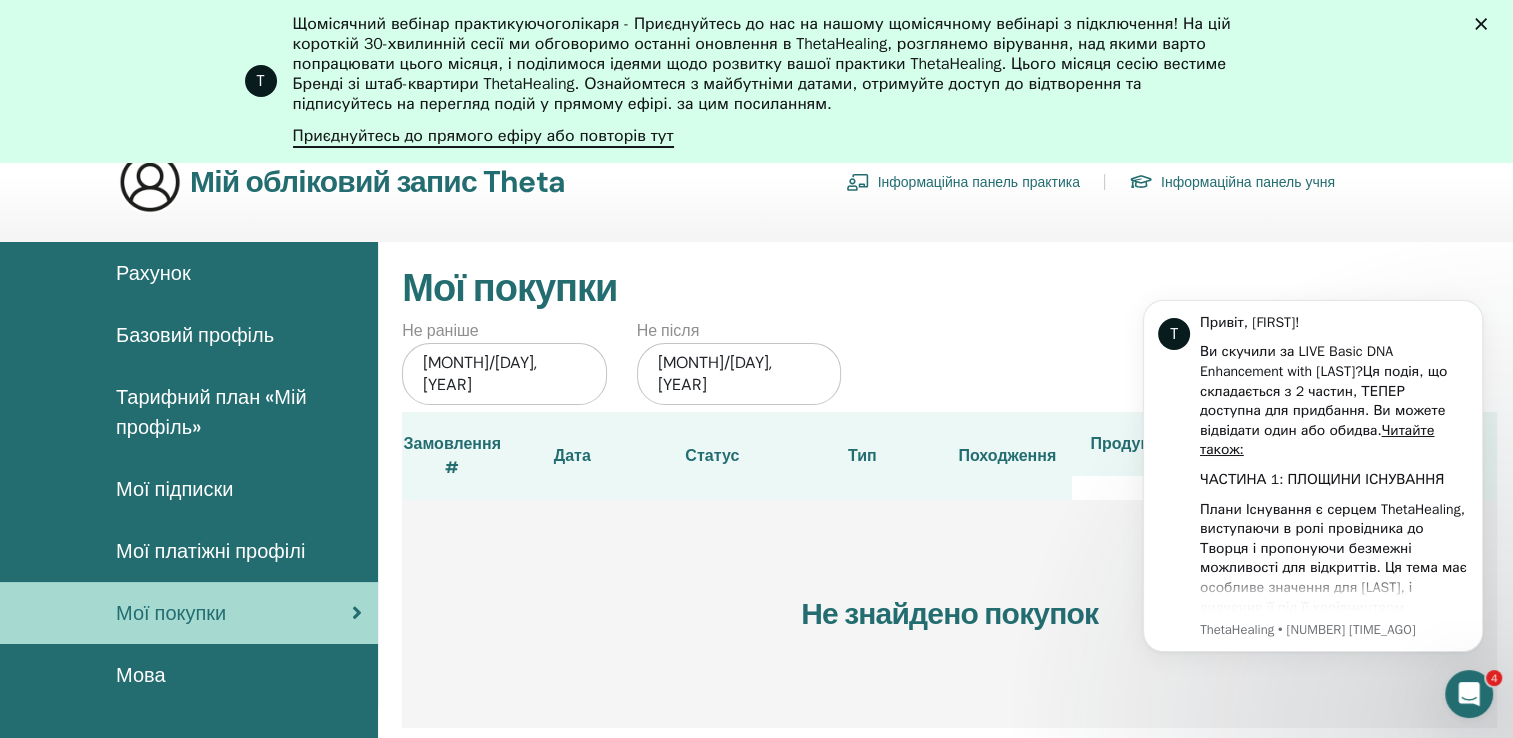 drag, startPoint x: 1472, startPoint y: 311, endPoint x: 1472, endPoint y: 405, distance: 94 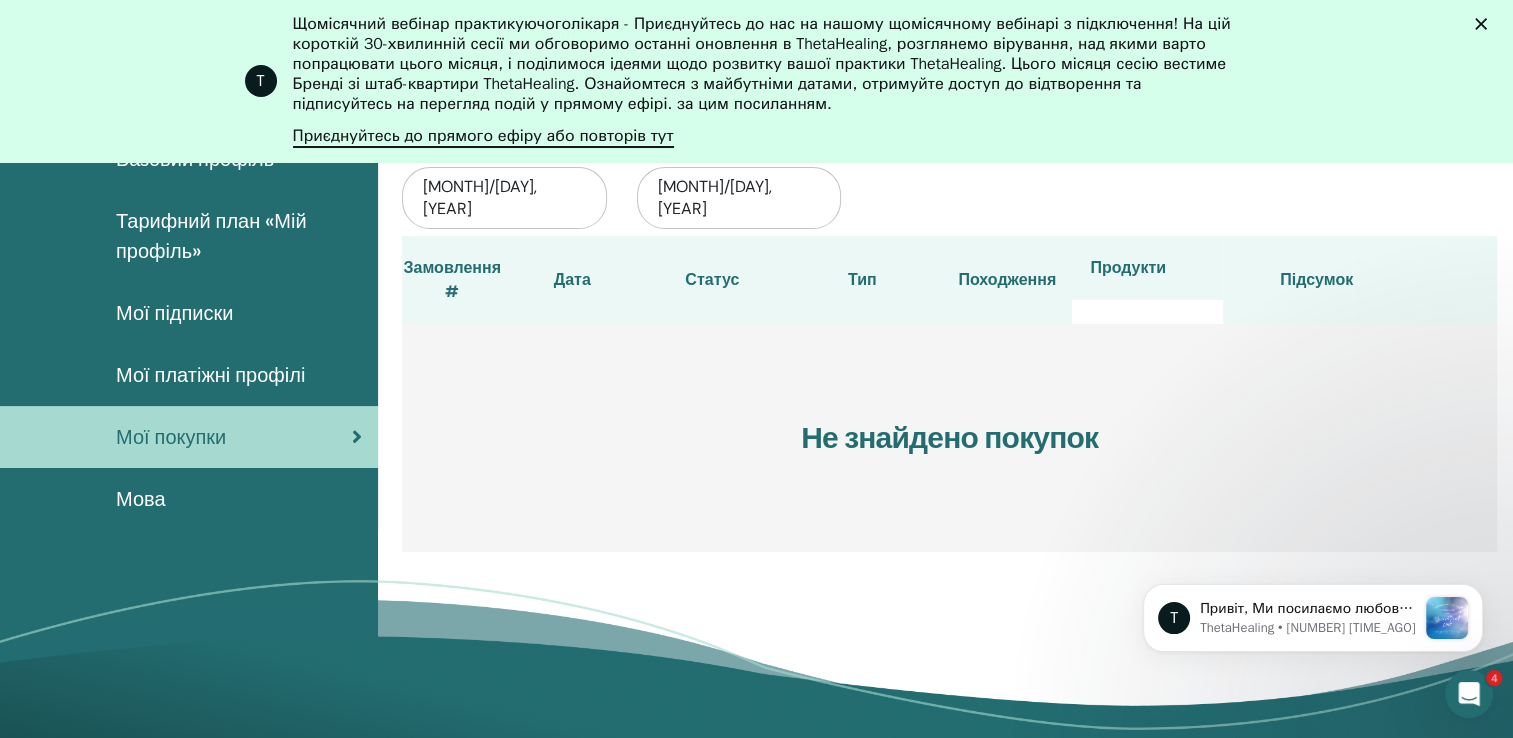 scroll, scrollTop: 144, scrollLeft: 0, axis: vertical 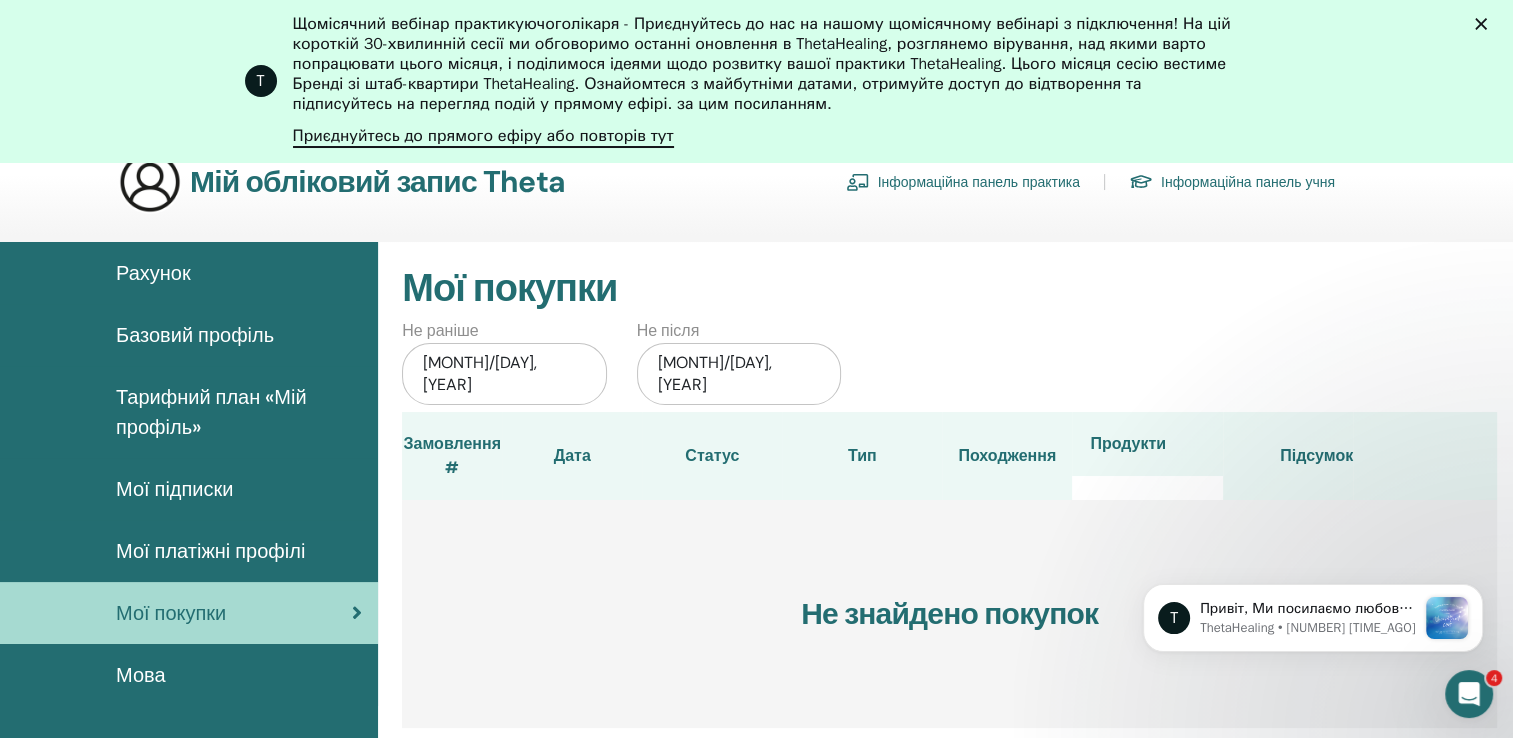 click on "Не знайдено покупок" at bounding box center [949, 614] 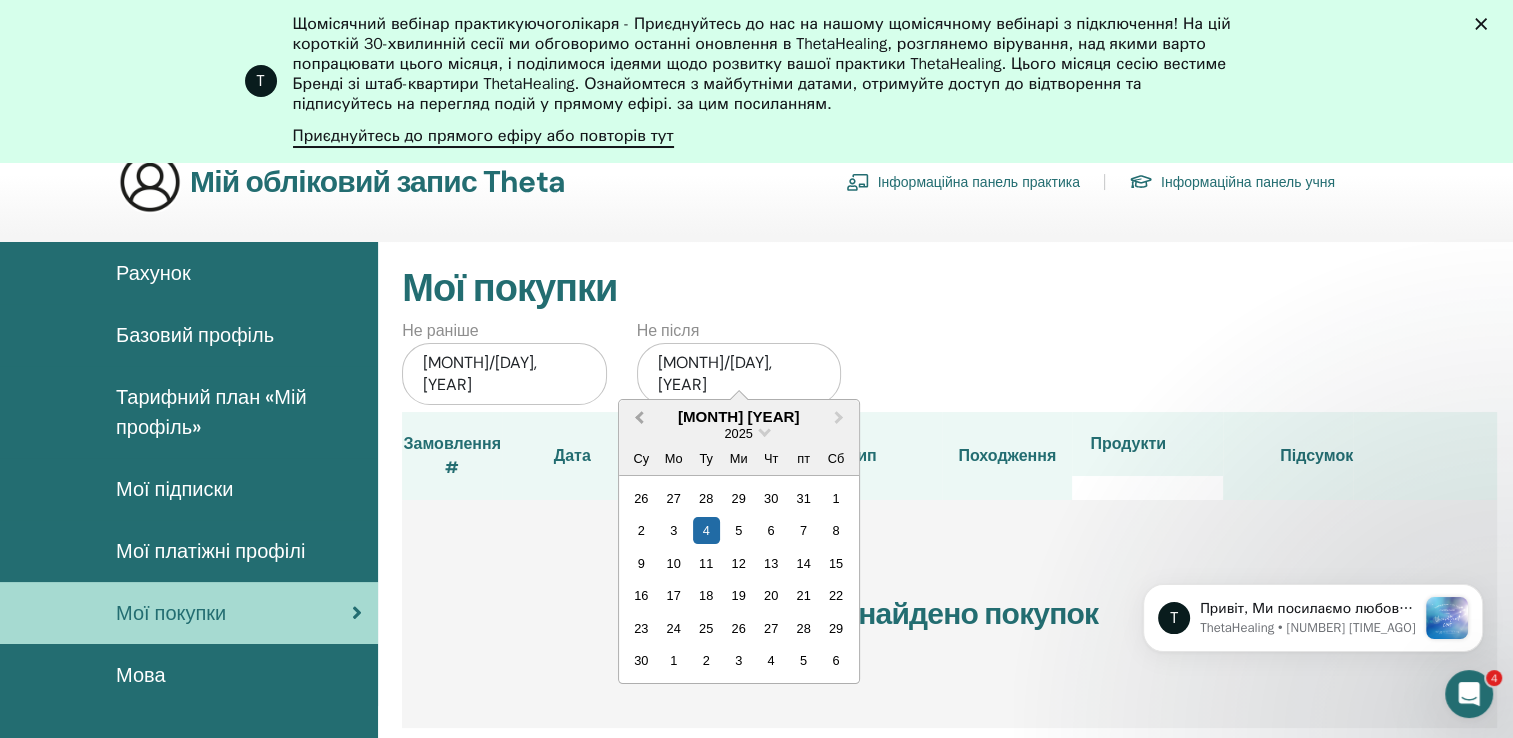 click on "Previous Month" at bounding box center (637, 418) 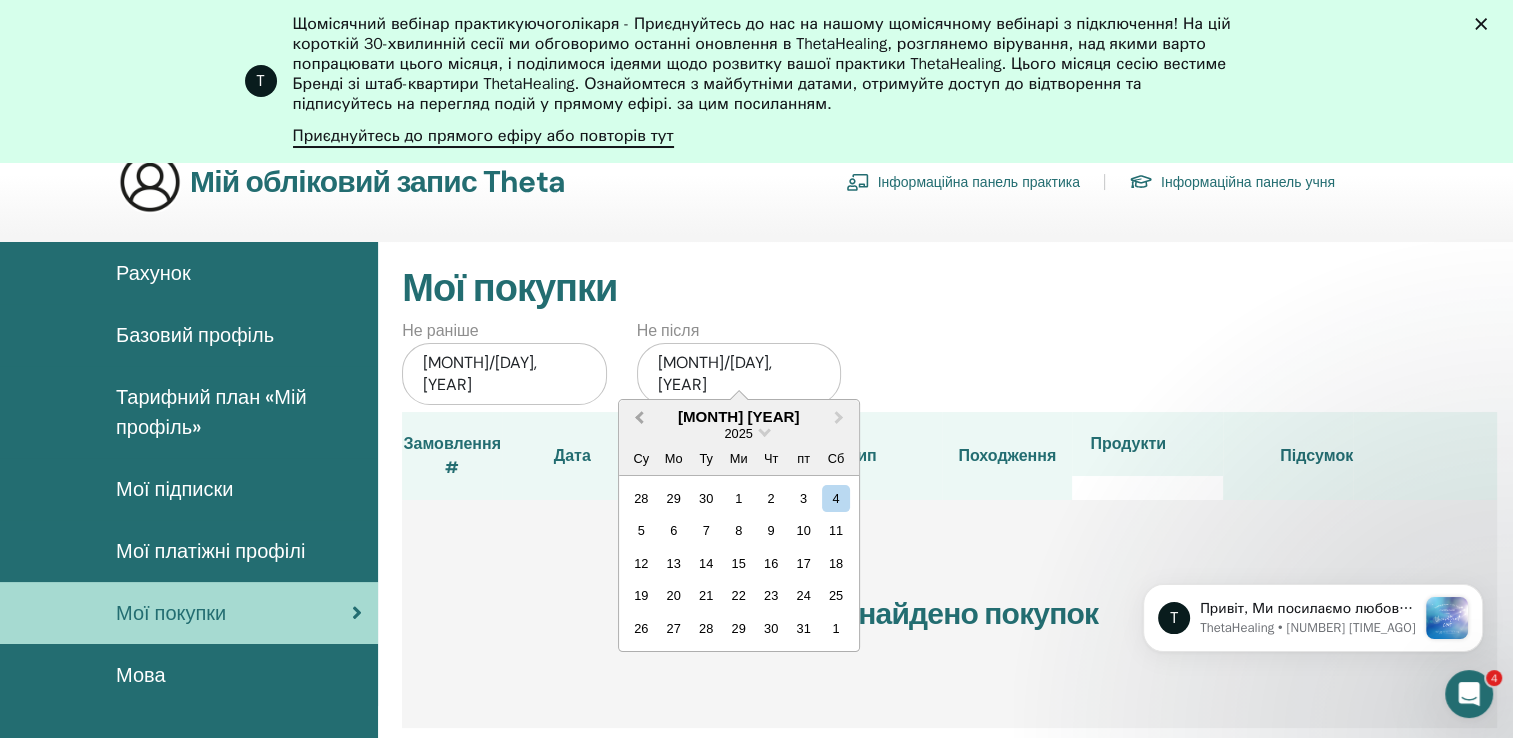 click on "Previous Month" at bounding box center (637, 418) 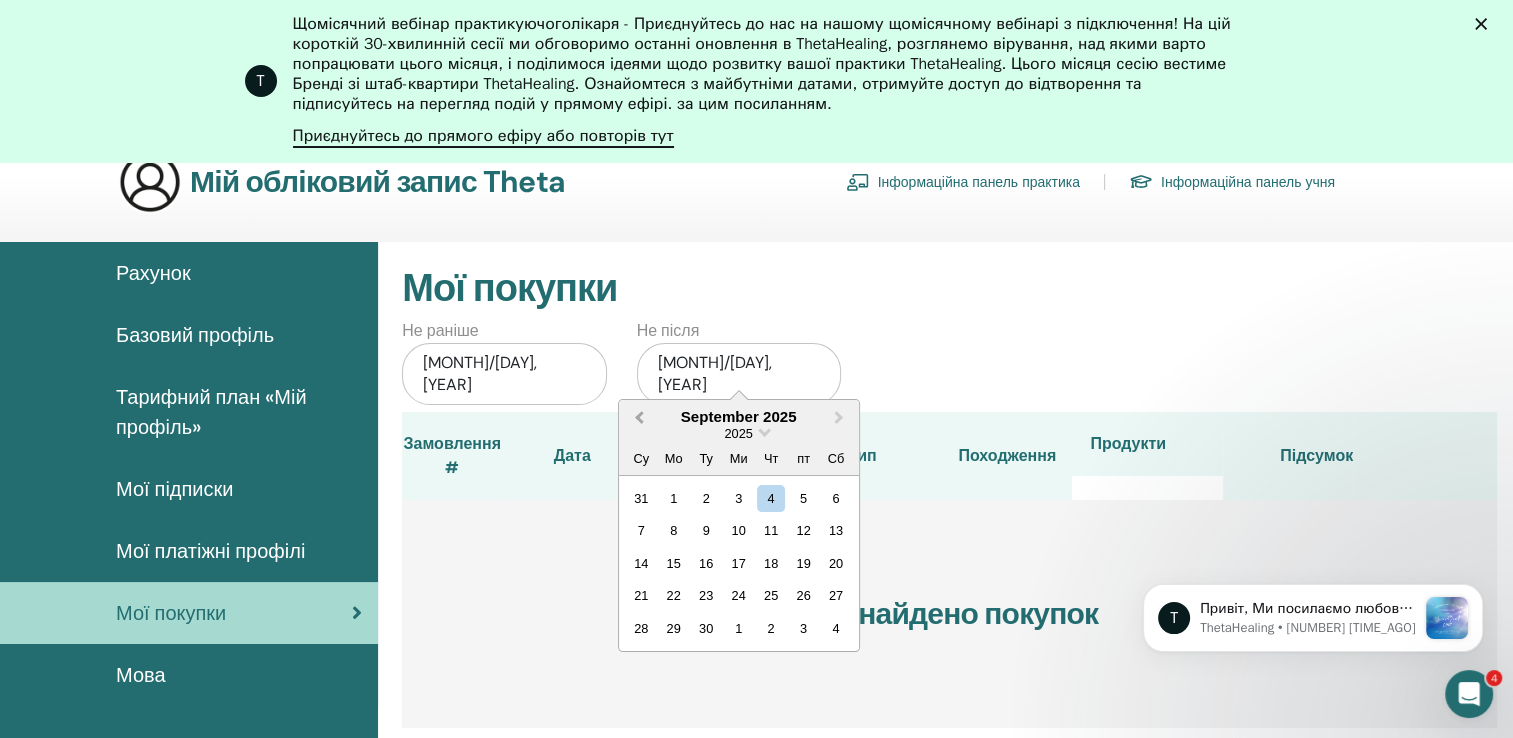 click on "Previous Month" at bounding box center (637, 418) 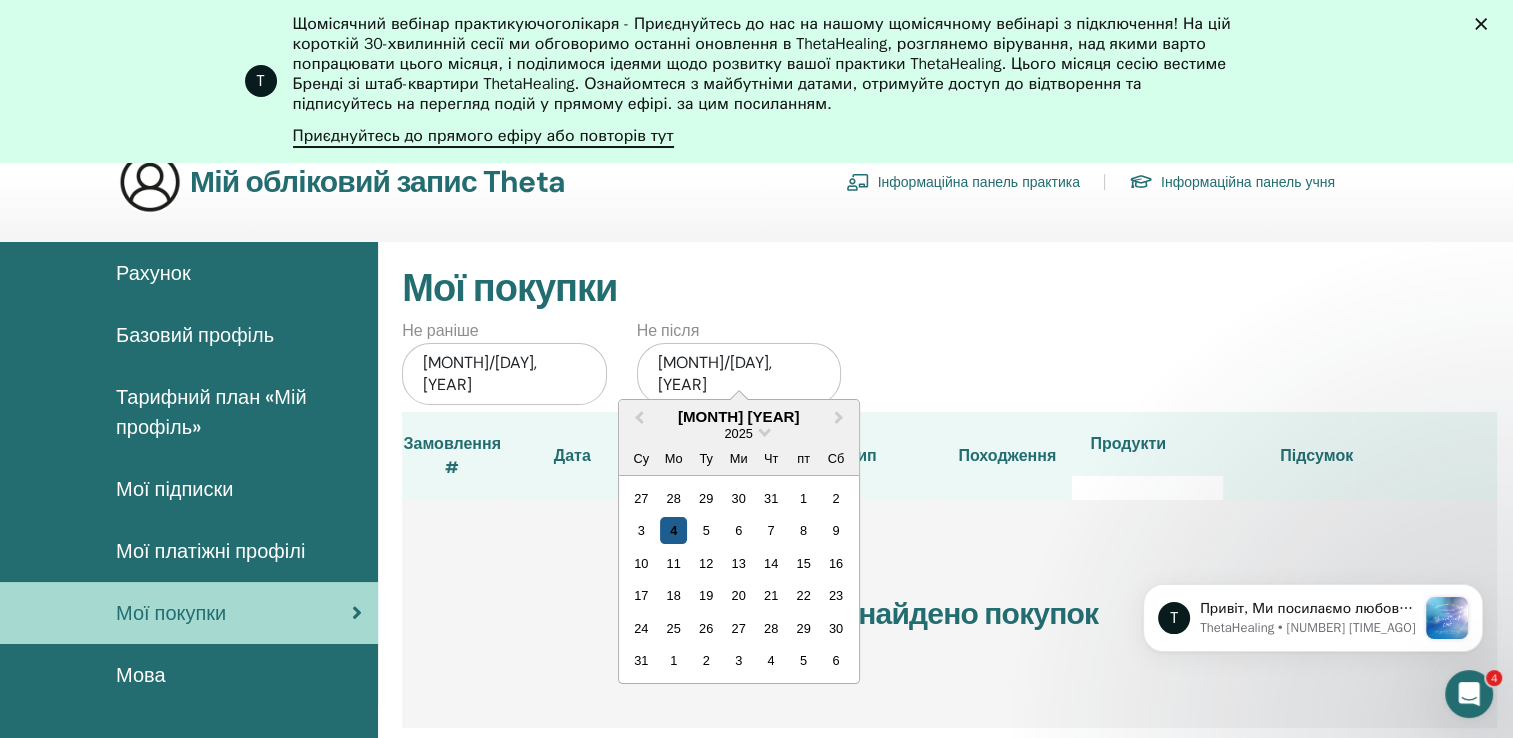 click on "4" at bounding box center [673, 530] 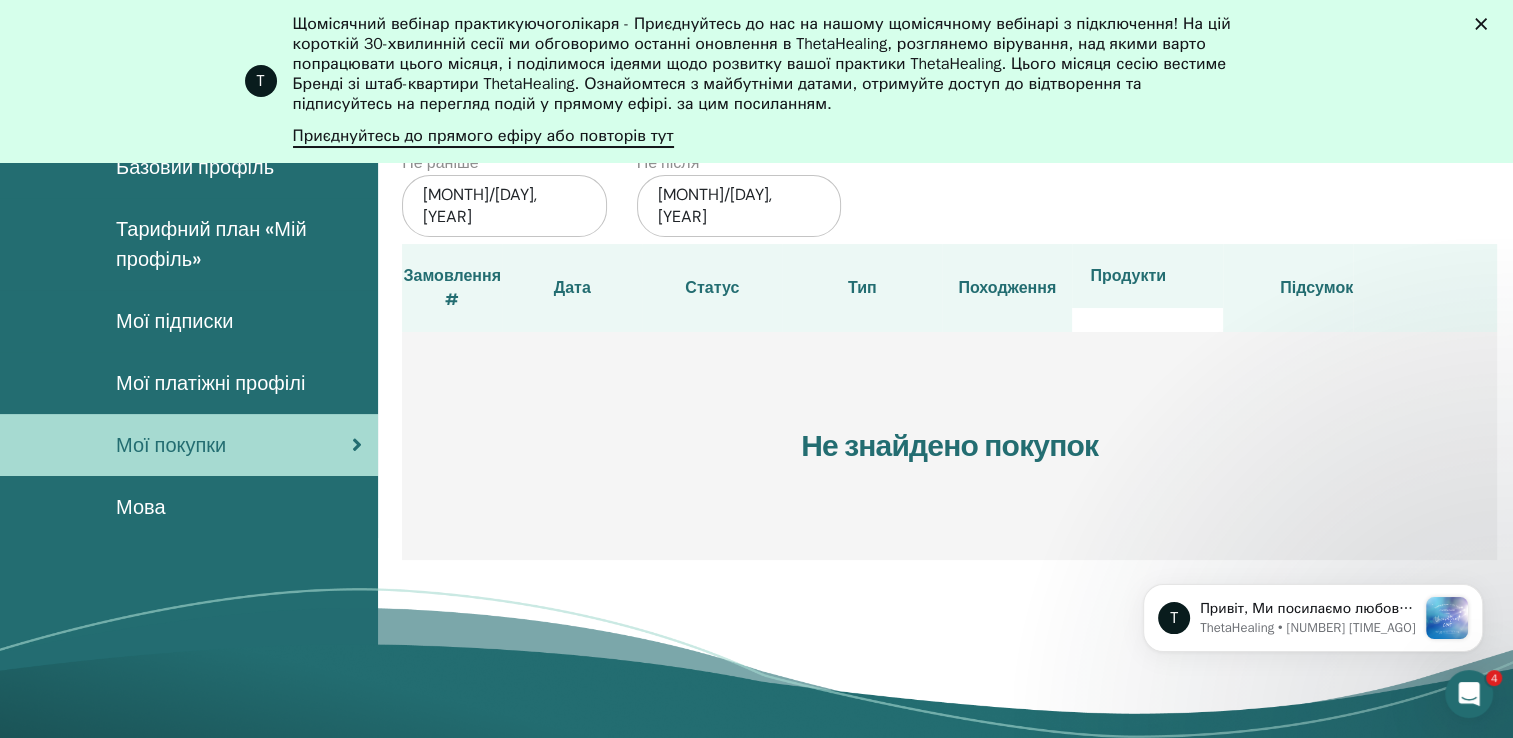 scroll, scrollTop: 244, scrollLeft: 0, axis: vertical 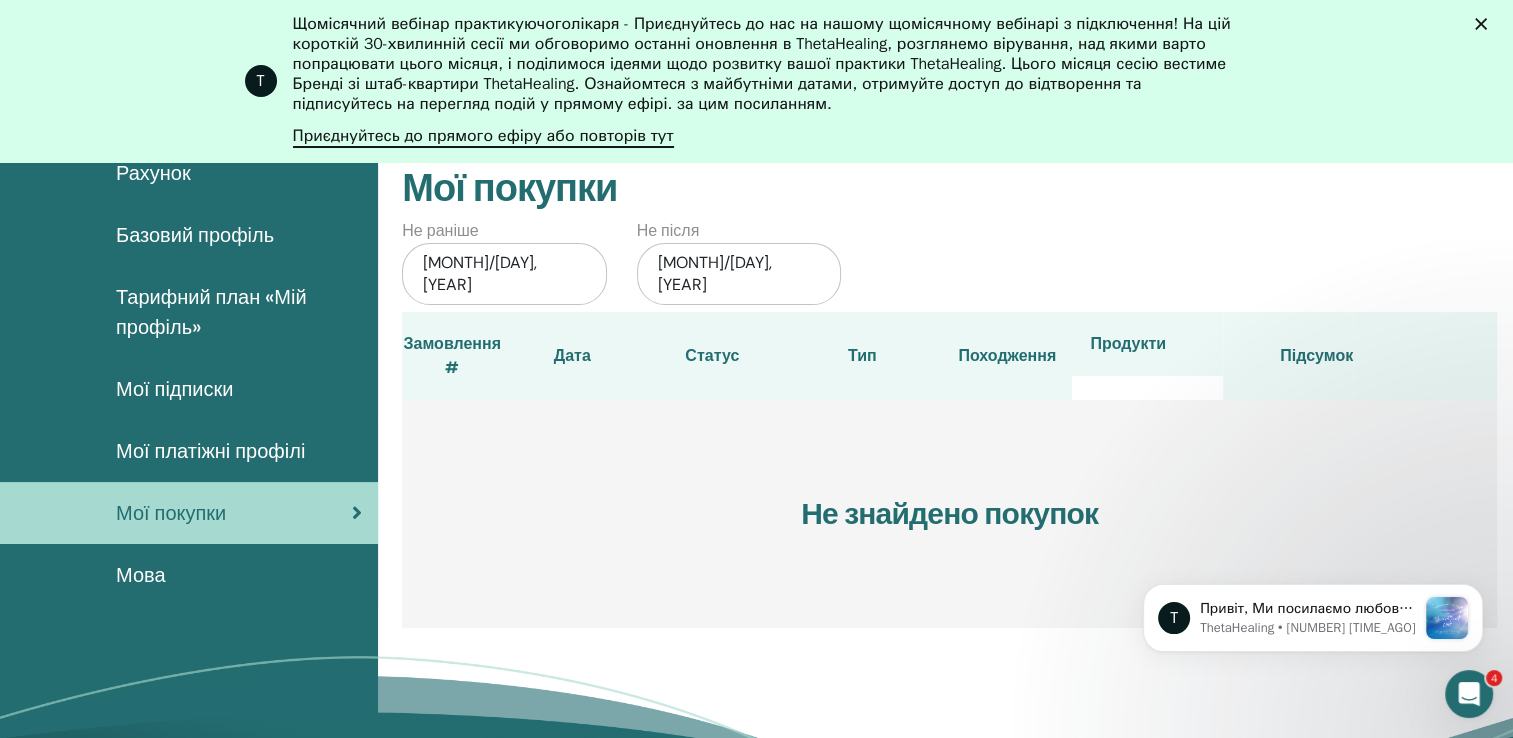 click on "Мова" at bounding box center (141, 575) 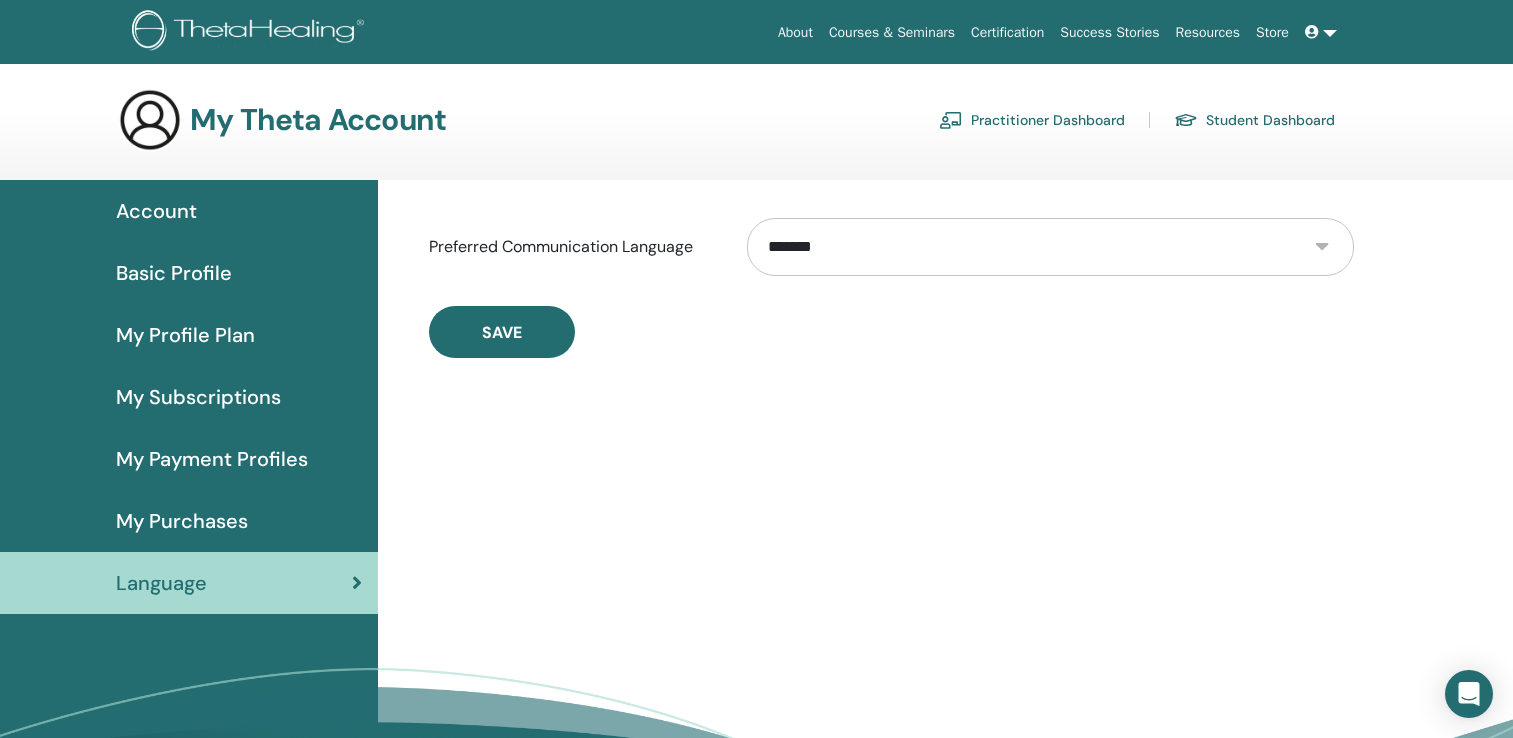 scroll, scrollTop: 0, scrollLeft: 0, axis: both 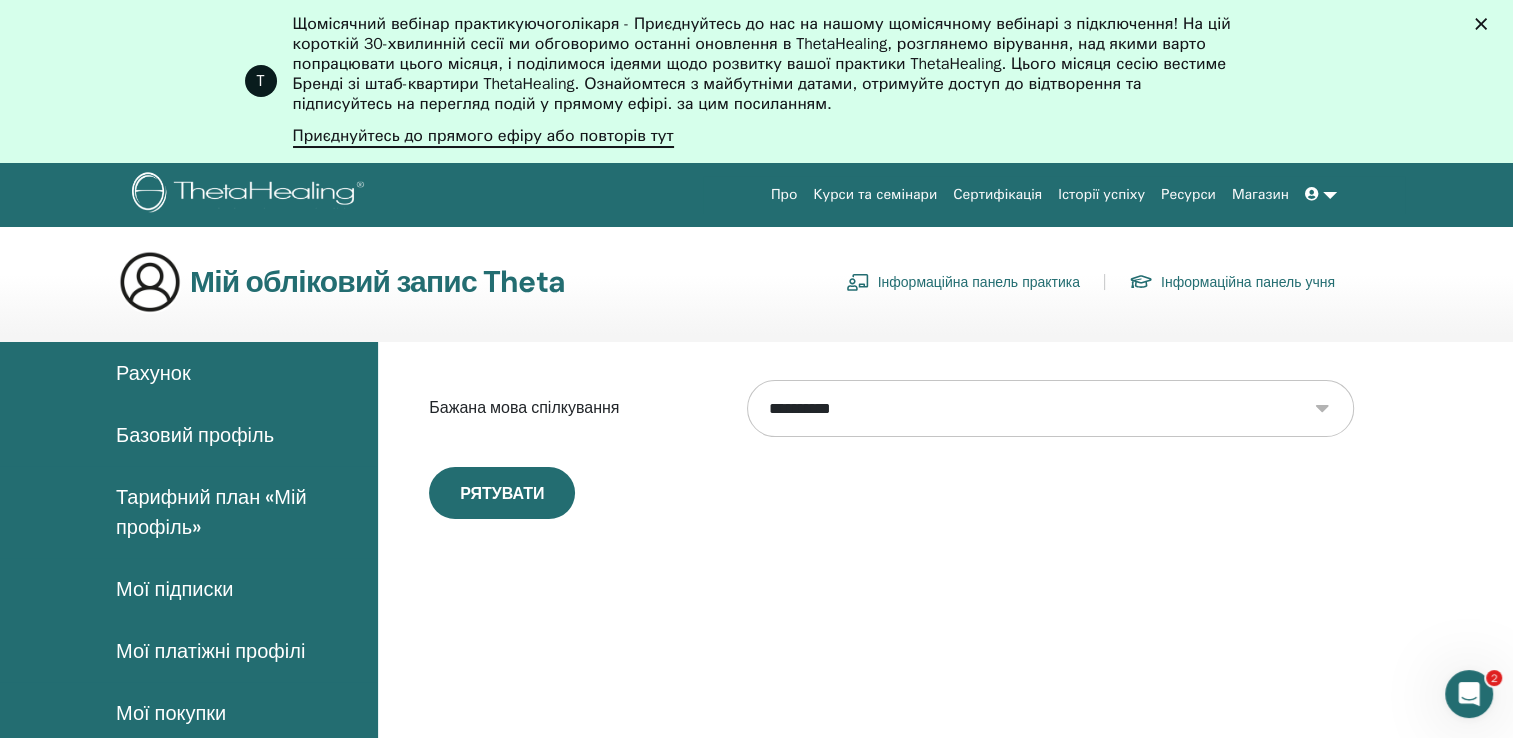 click on "**********" at bounding box center [1050, 409] 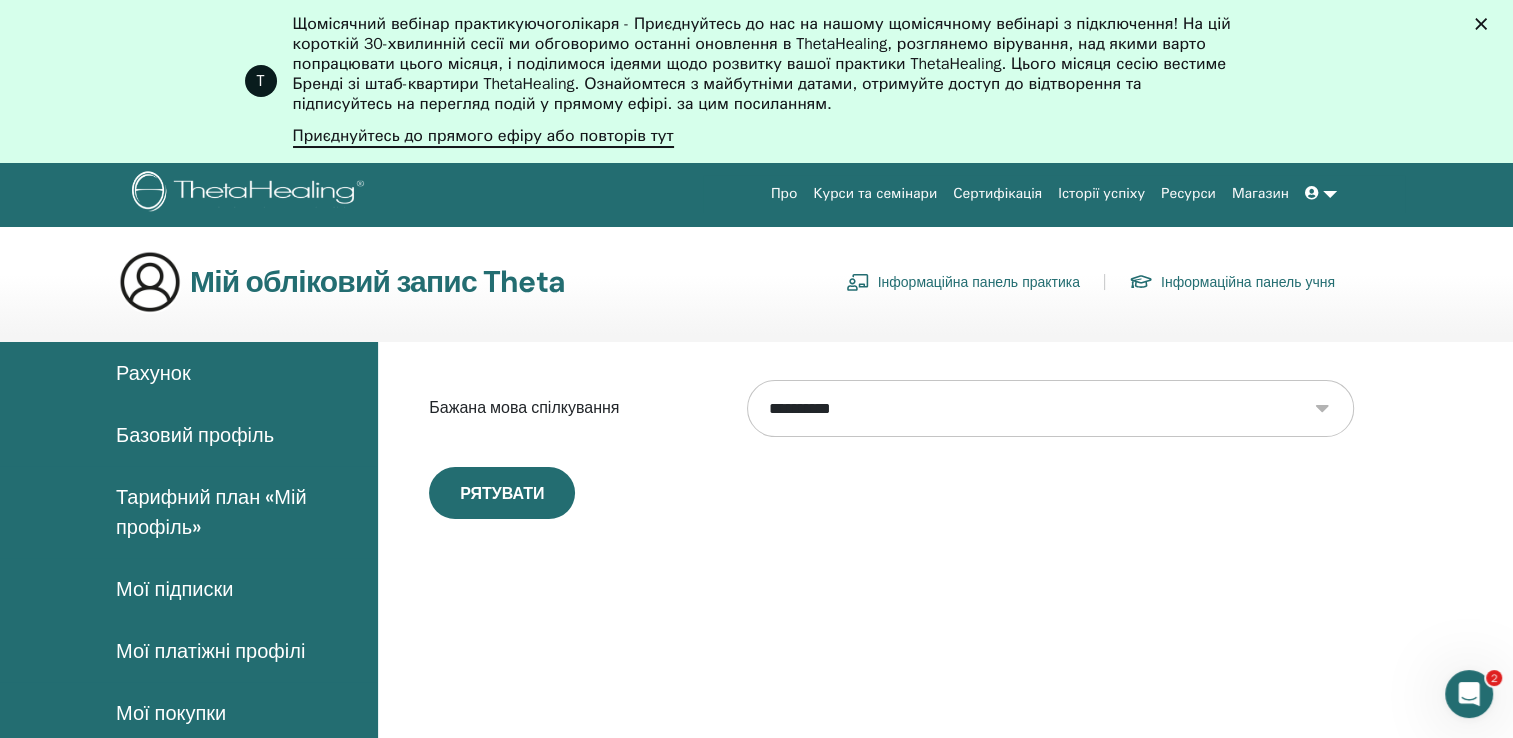 select on "***" 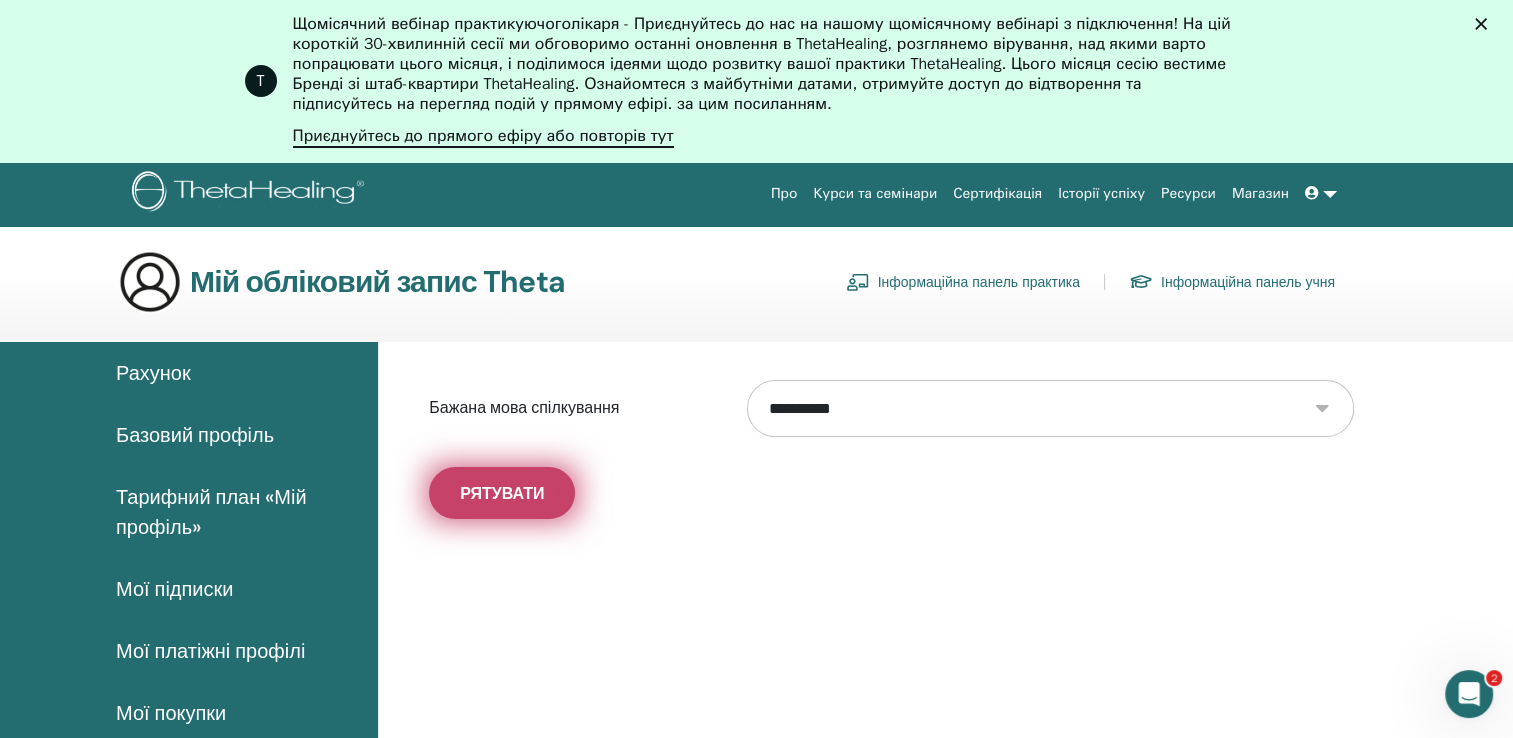 click on "Рятувати" at bounding box center (502, 493) 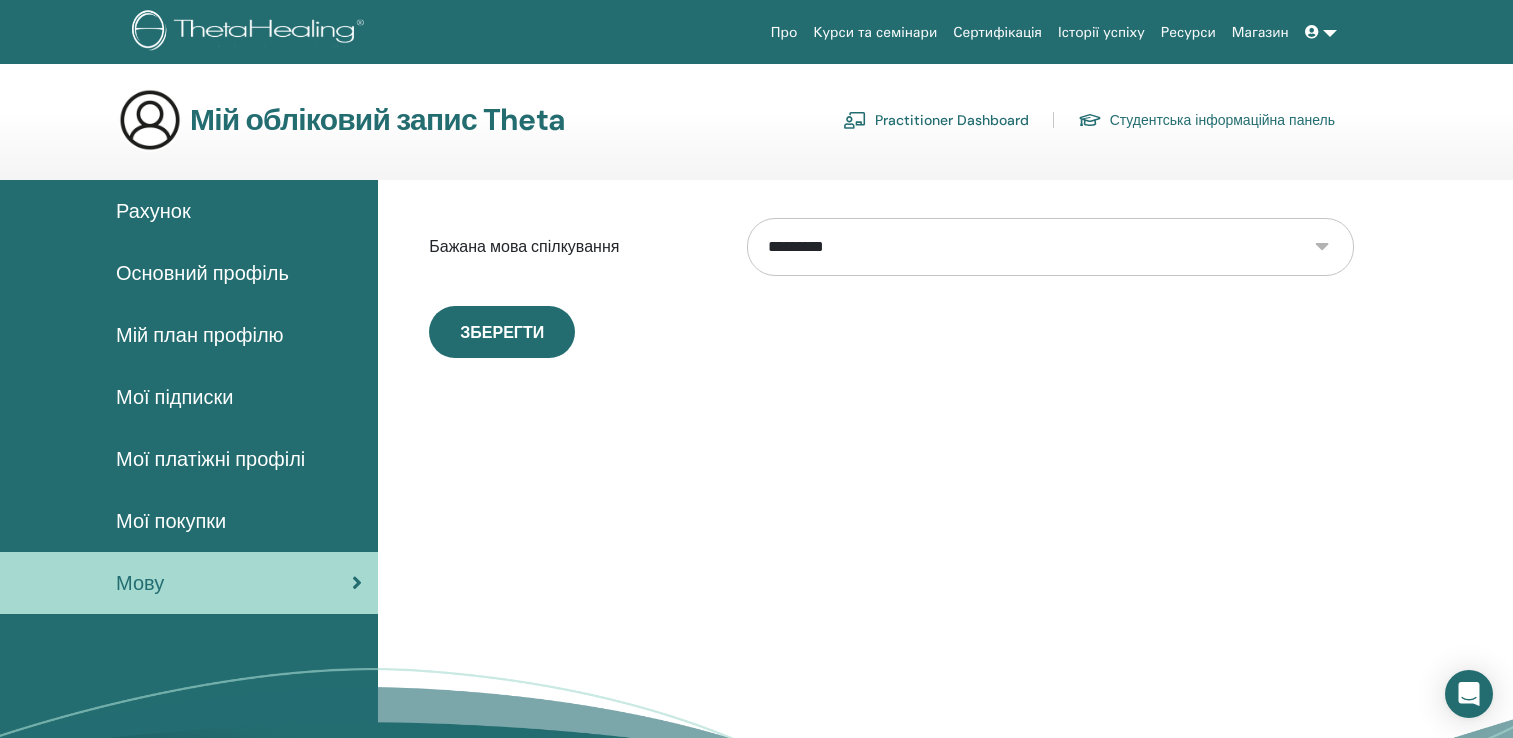 scroll, scrollTop: 0, scrollLeft: 0, axis: both 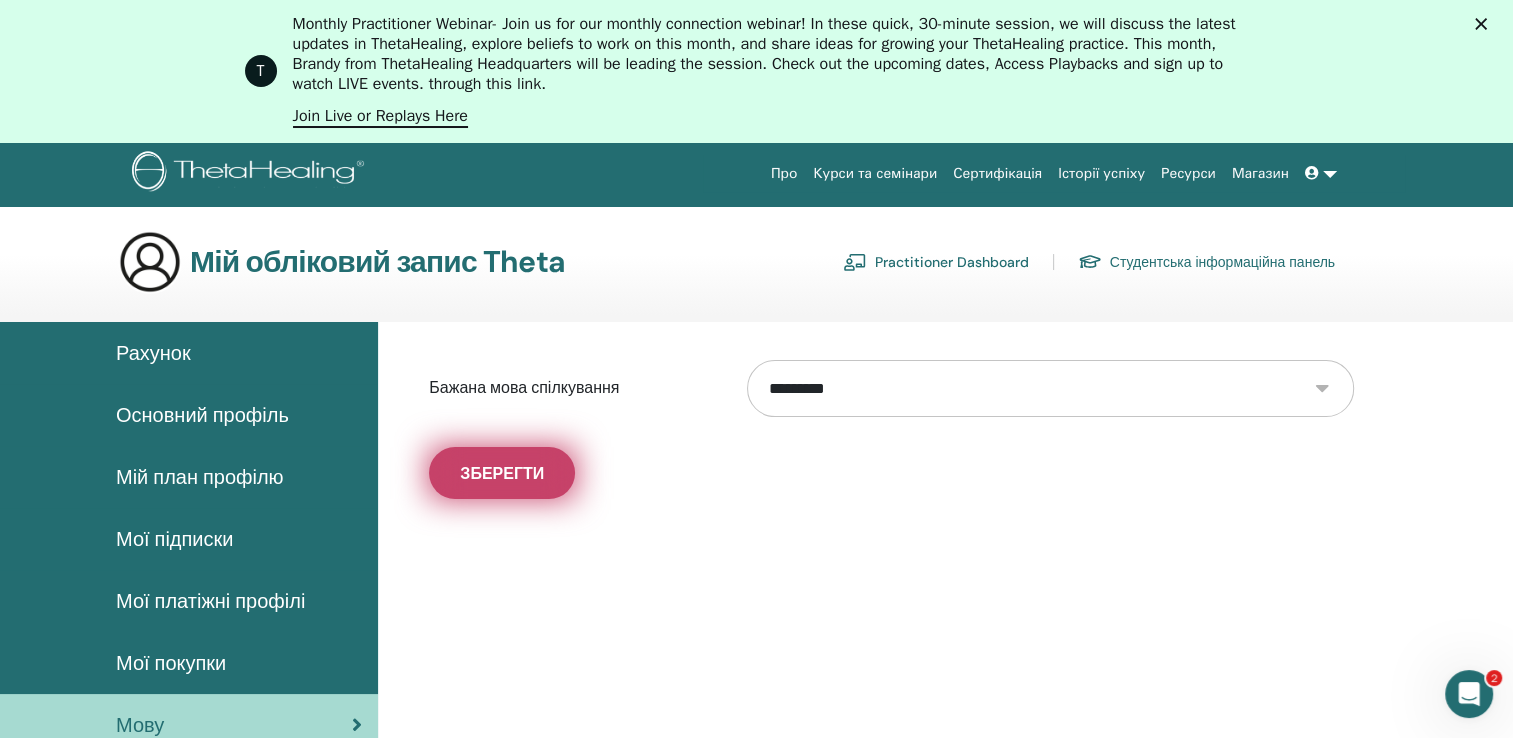 click on "Зберегти" at bounding box center [502, 473] 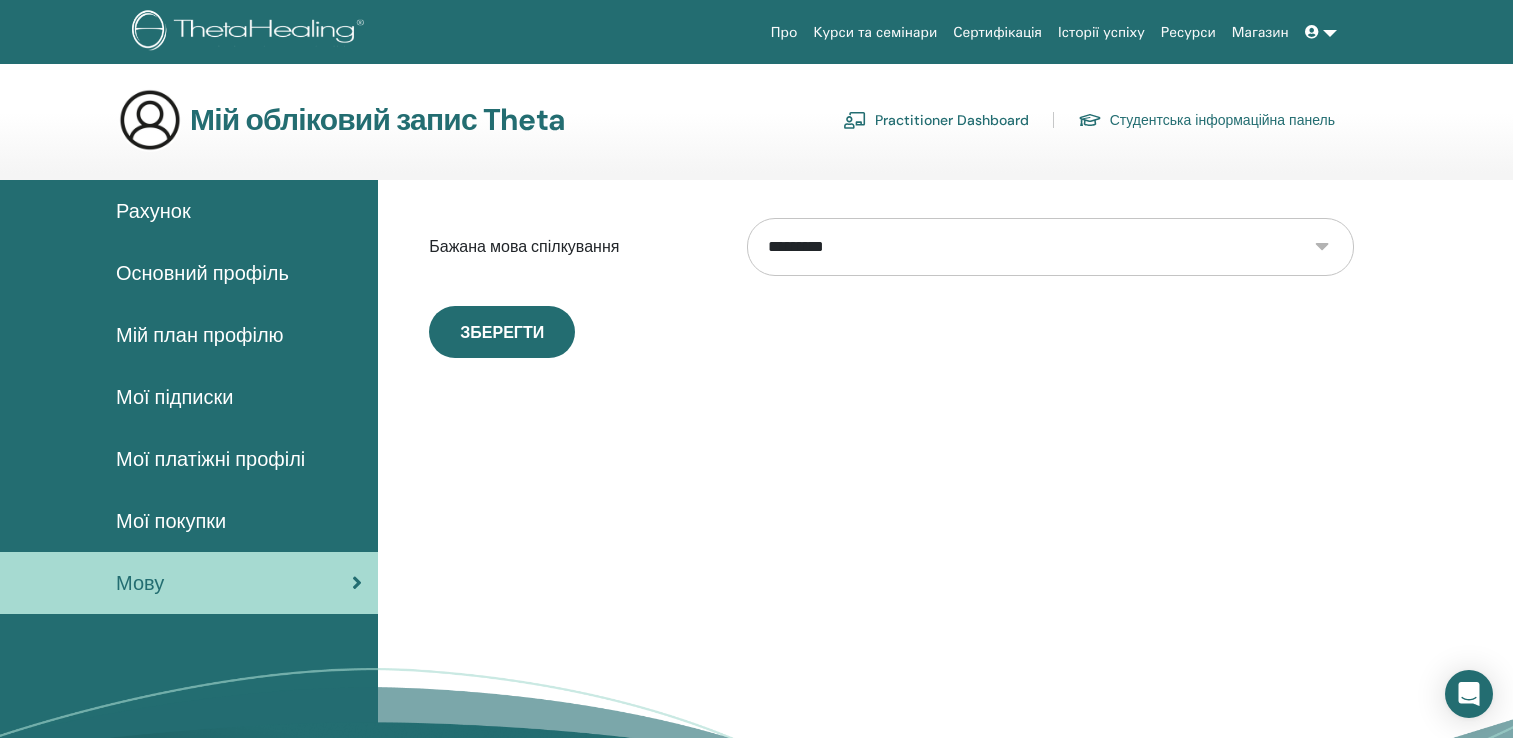 scroll, scrollTop: 0, scrollLeft: 0, axis: both 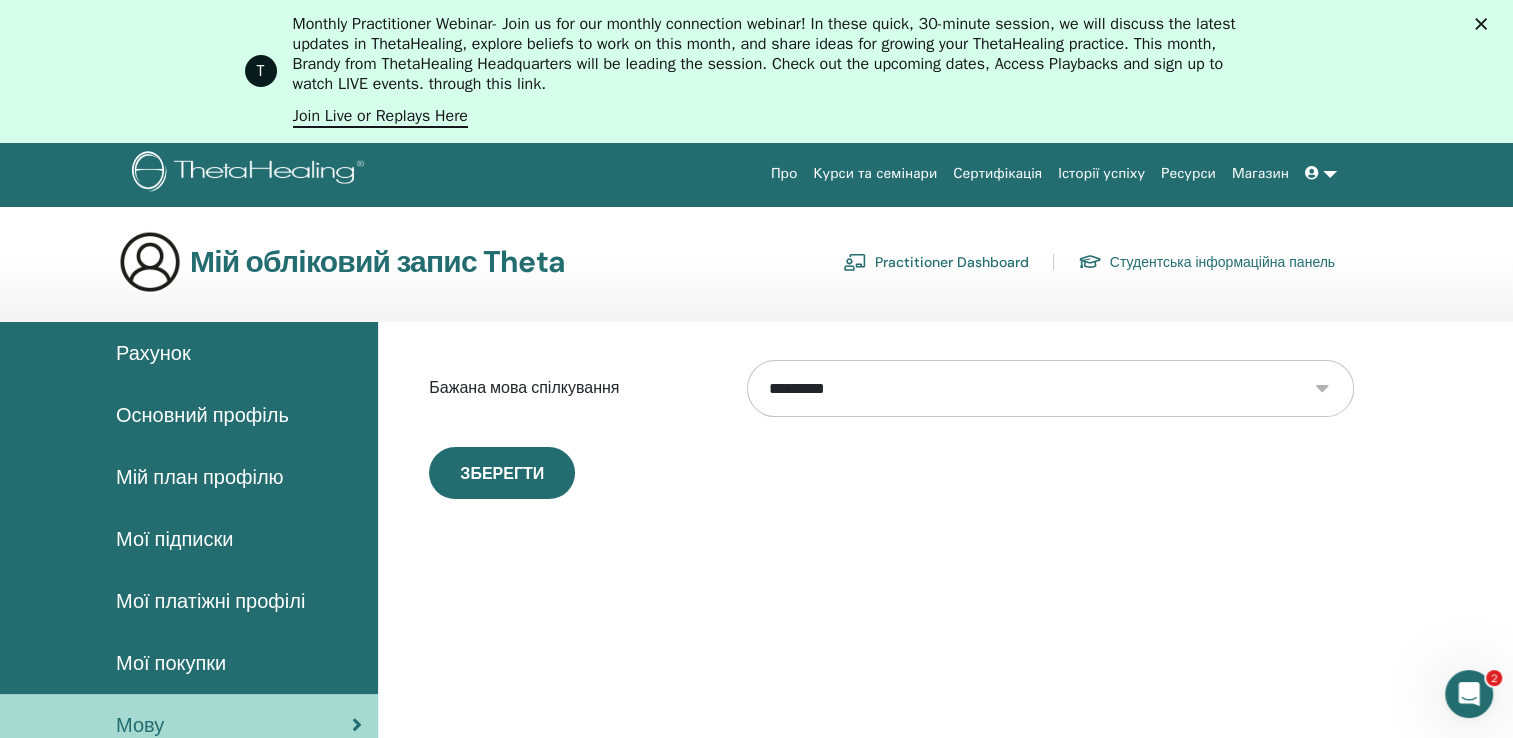 click on "Курси та семінари" at bounding box center [875, 173] 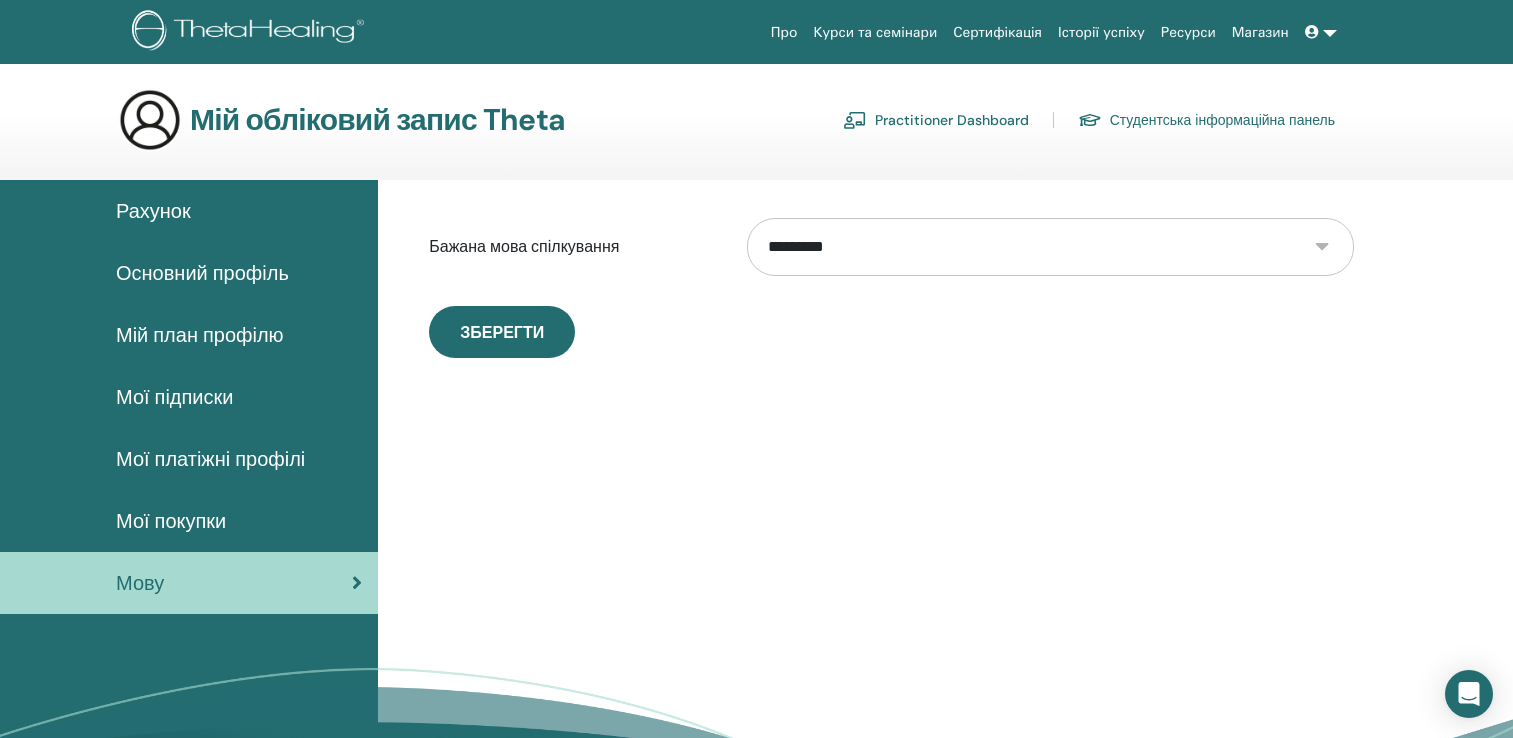 scroll, scrollTop: 0, scrollLeft: 0, axis: both 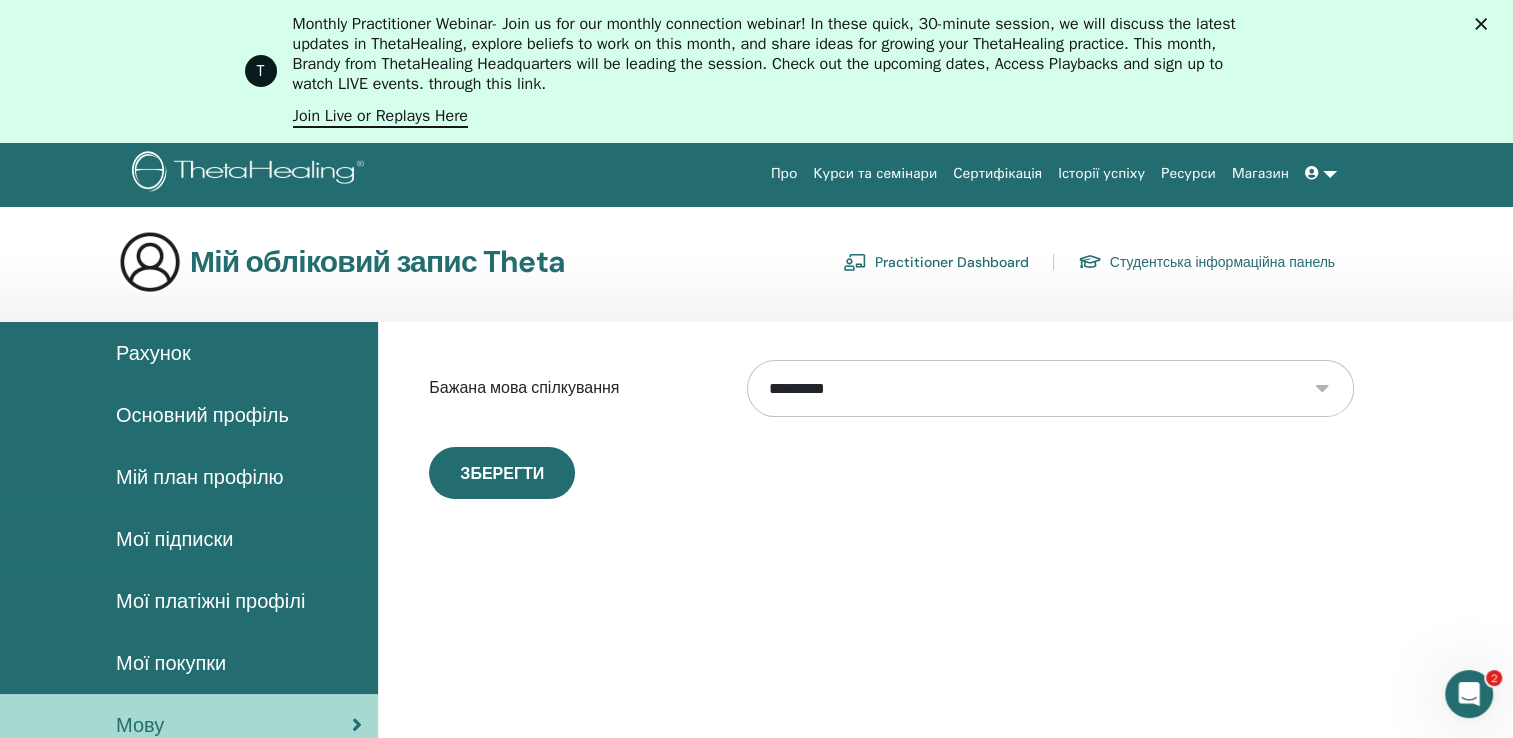 click on "Сертифікація" at bounding box center (997, 173) 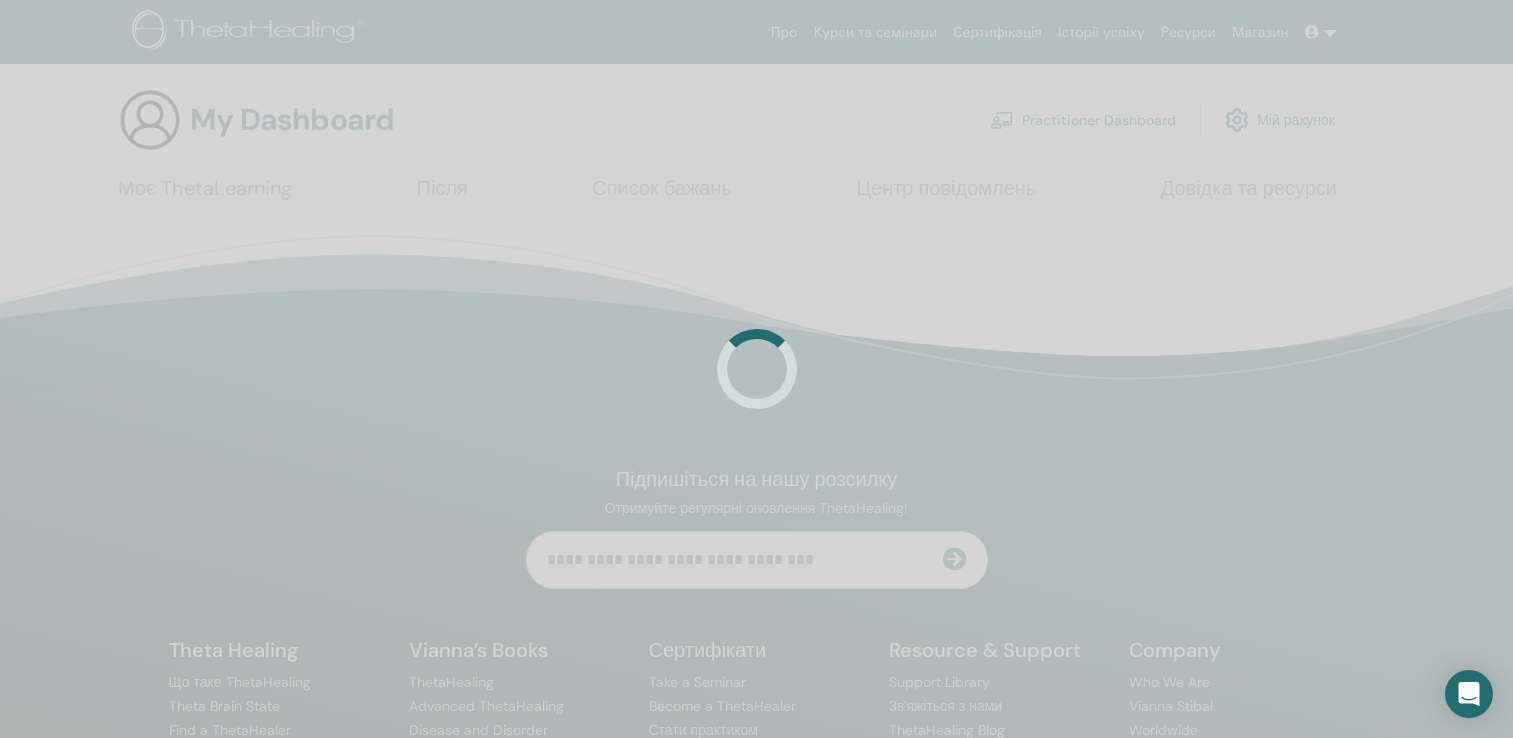 scroll, scrollTop: 0, scrollLeft: 0, axis: both 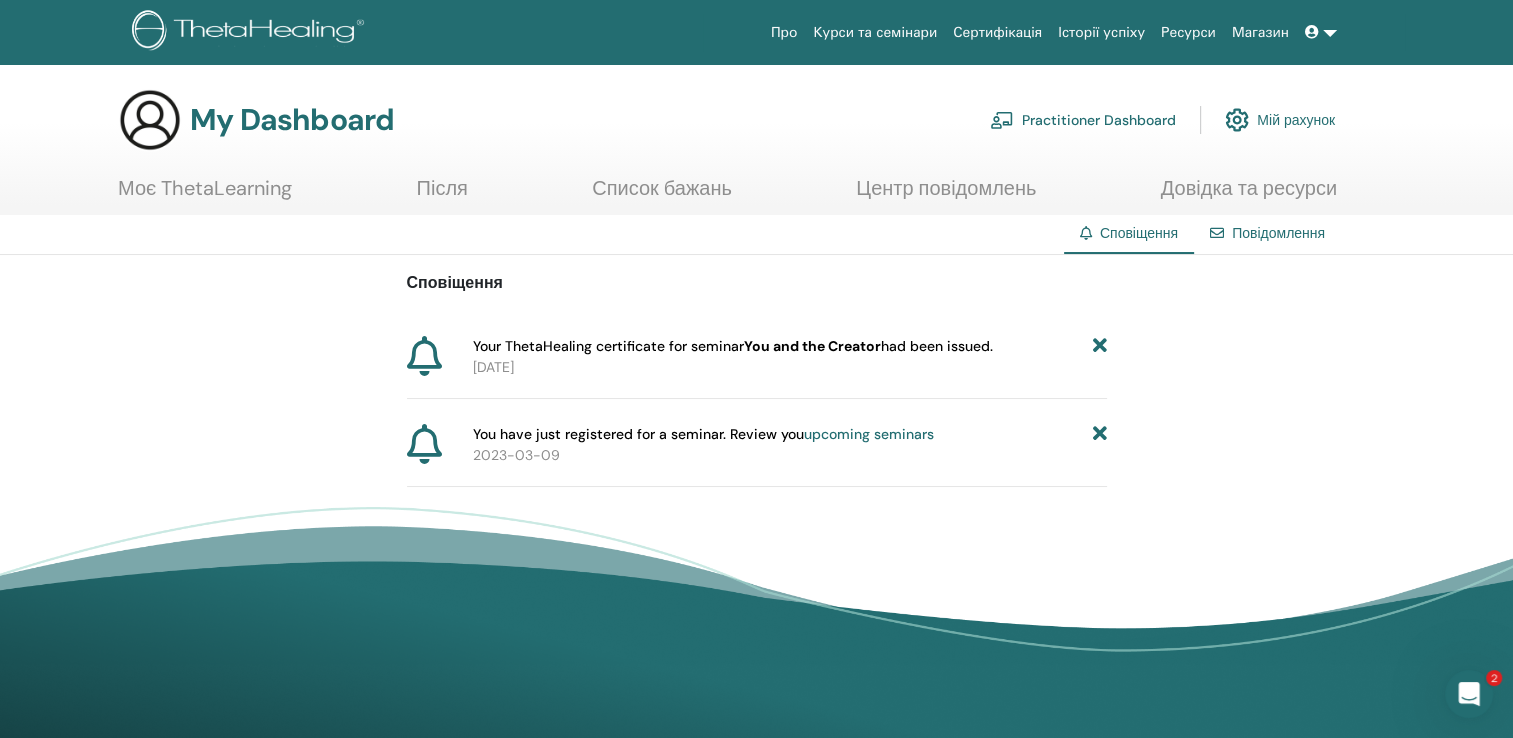 click on "Моє ThetaLearning" at bounding box center (205, 195) 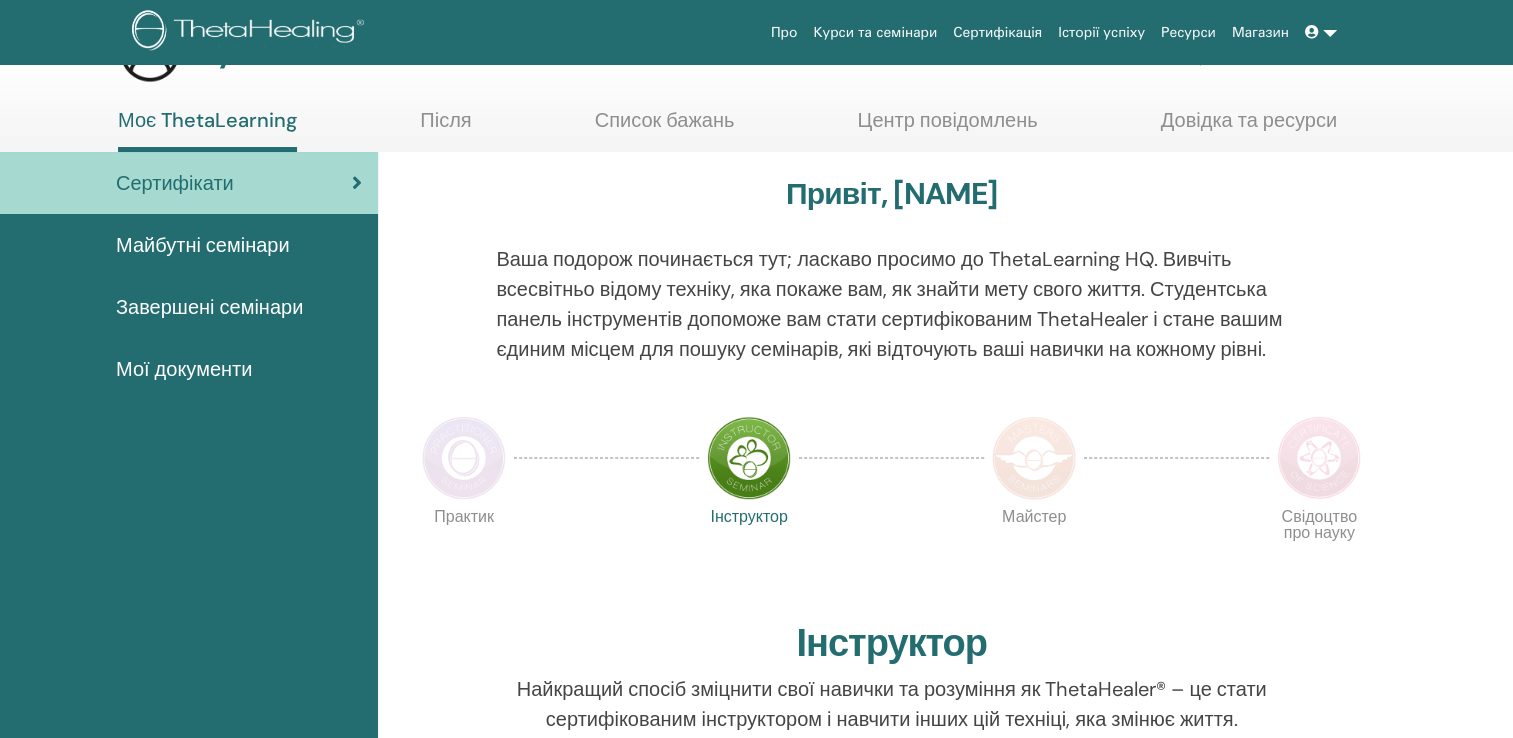 scroll, scrollTop: 100, scrollLeft: 0, axis: vertical 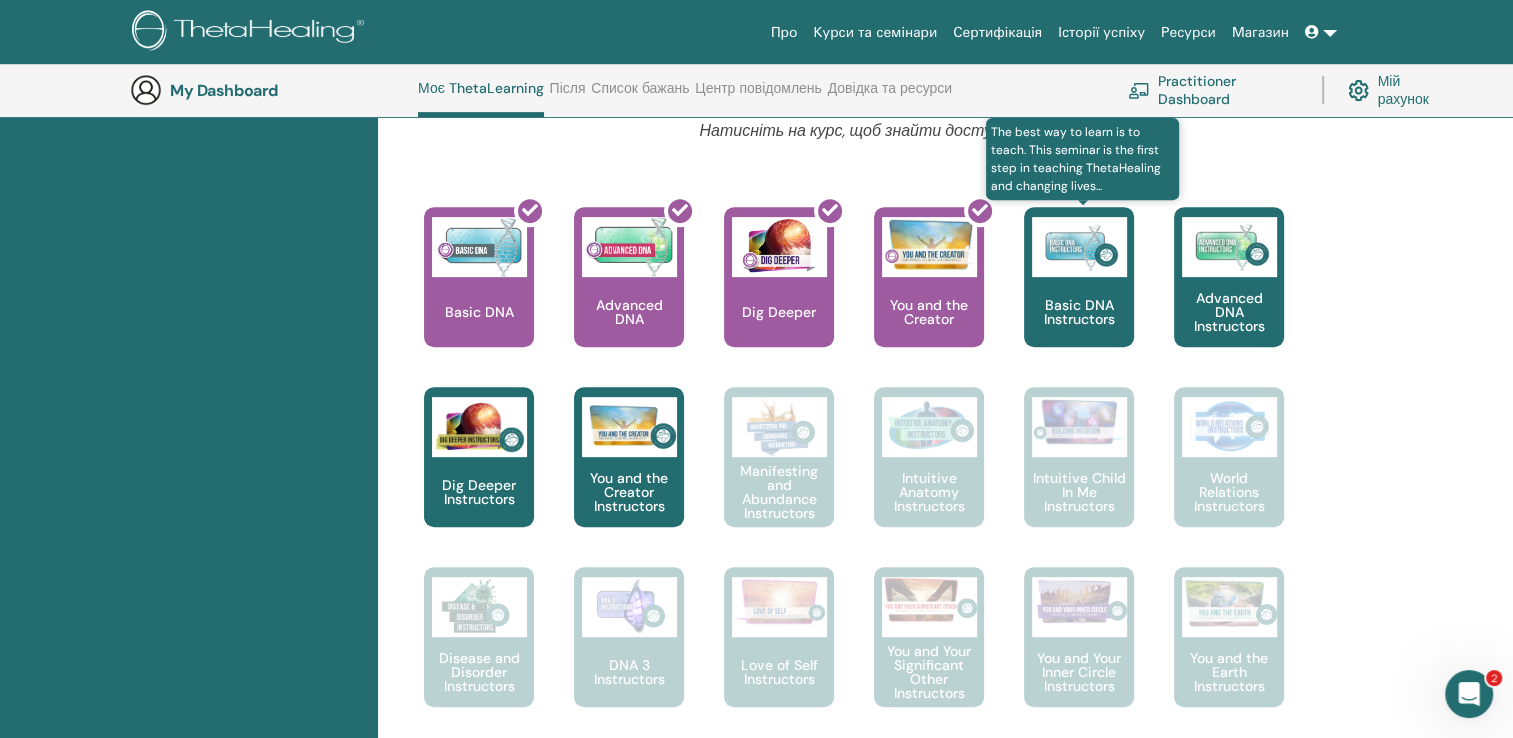 click on "Basic DNA Instructors" at bounding box center (1079, 312) 